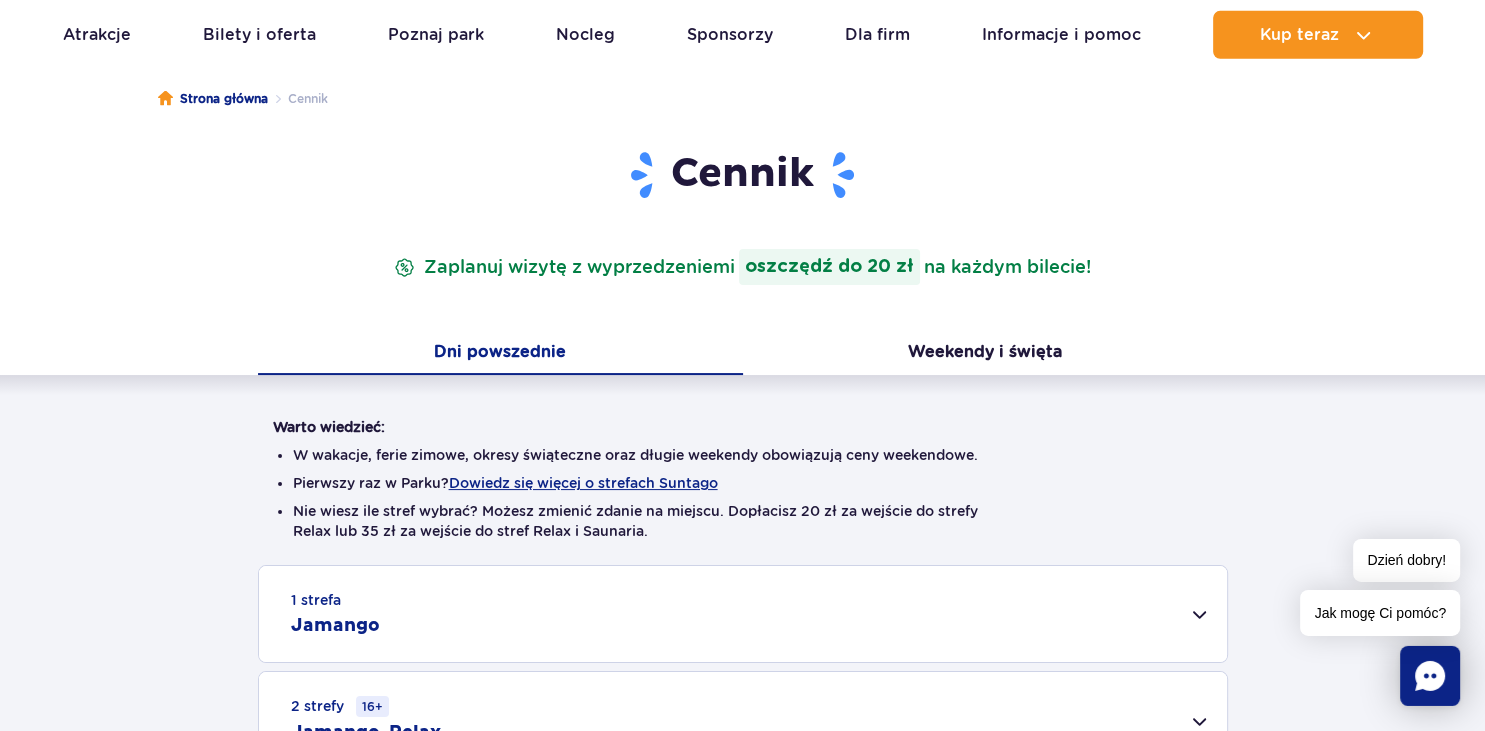 scroll, scrollTop: 211, scrollLeft: 0, axis: vertical 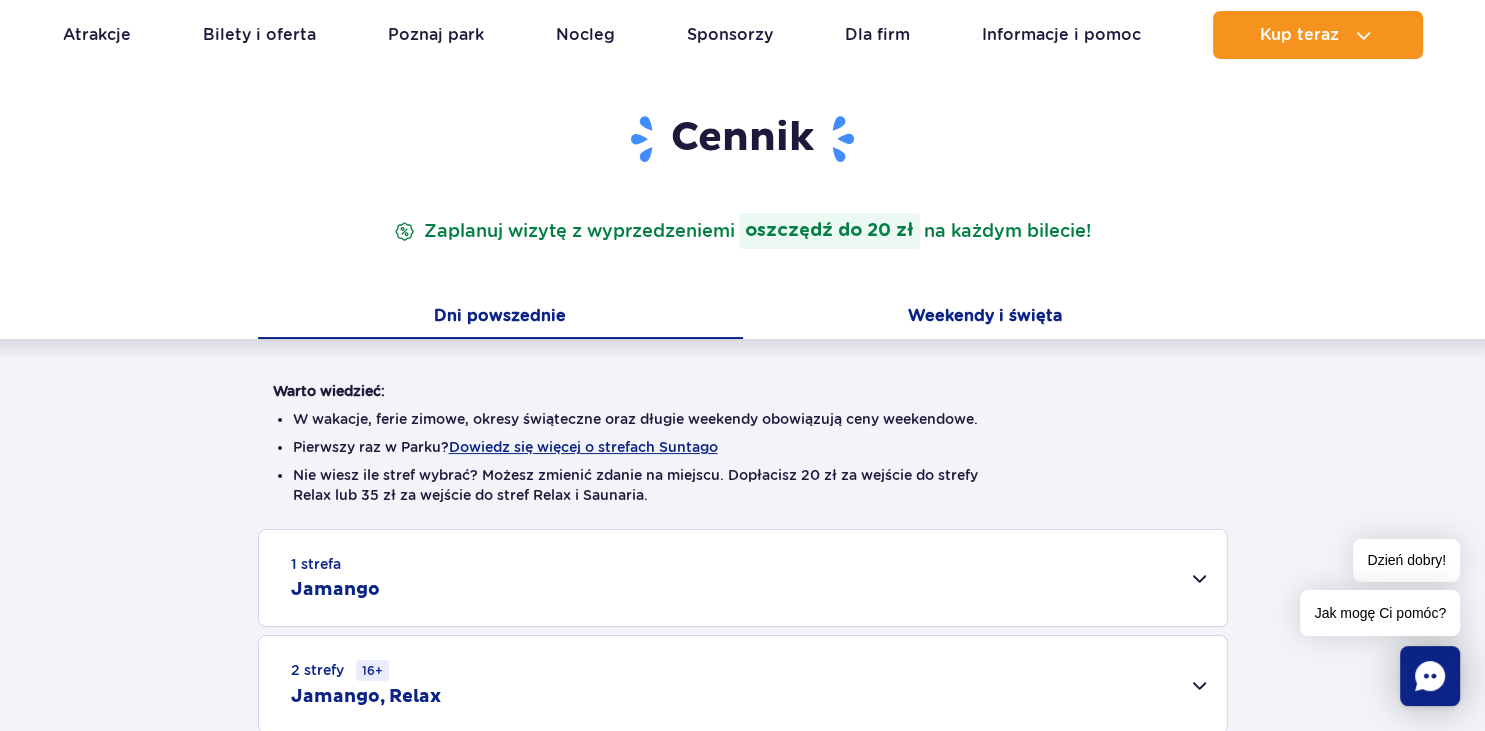 click on "Weekendy i święta" at bounding box center (985, 318) 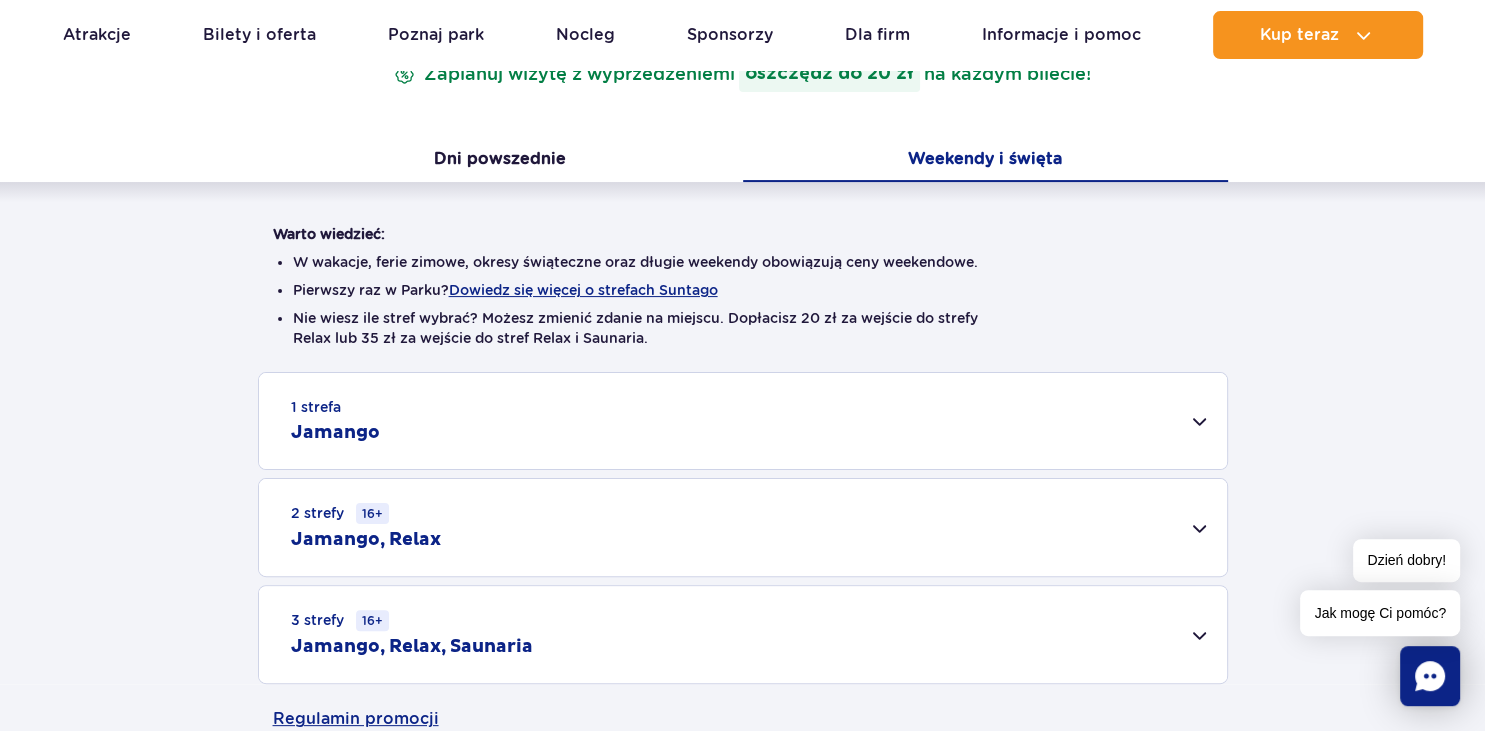 scroll, scrollTop: 528, scrollLeft: 0, axis: vertical 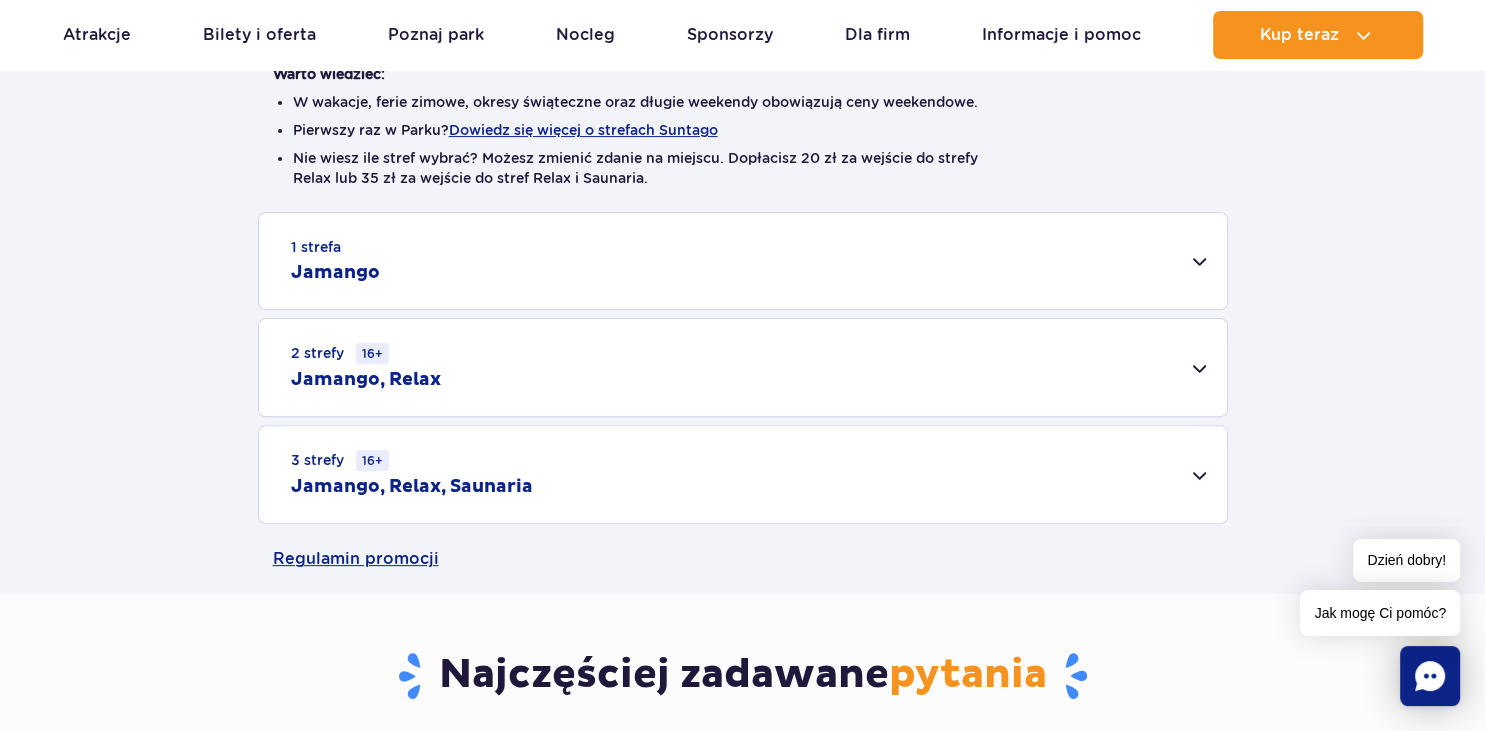 click on "2 strefy  16+
Jamango, Relax" at bounding box center [743, 367] 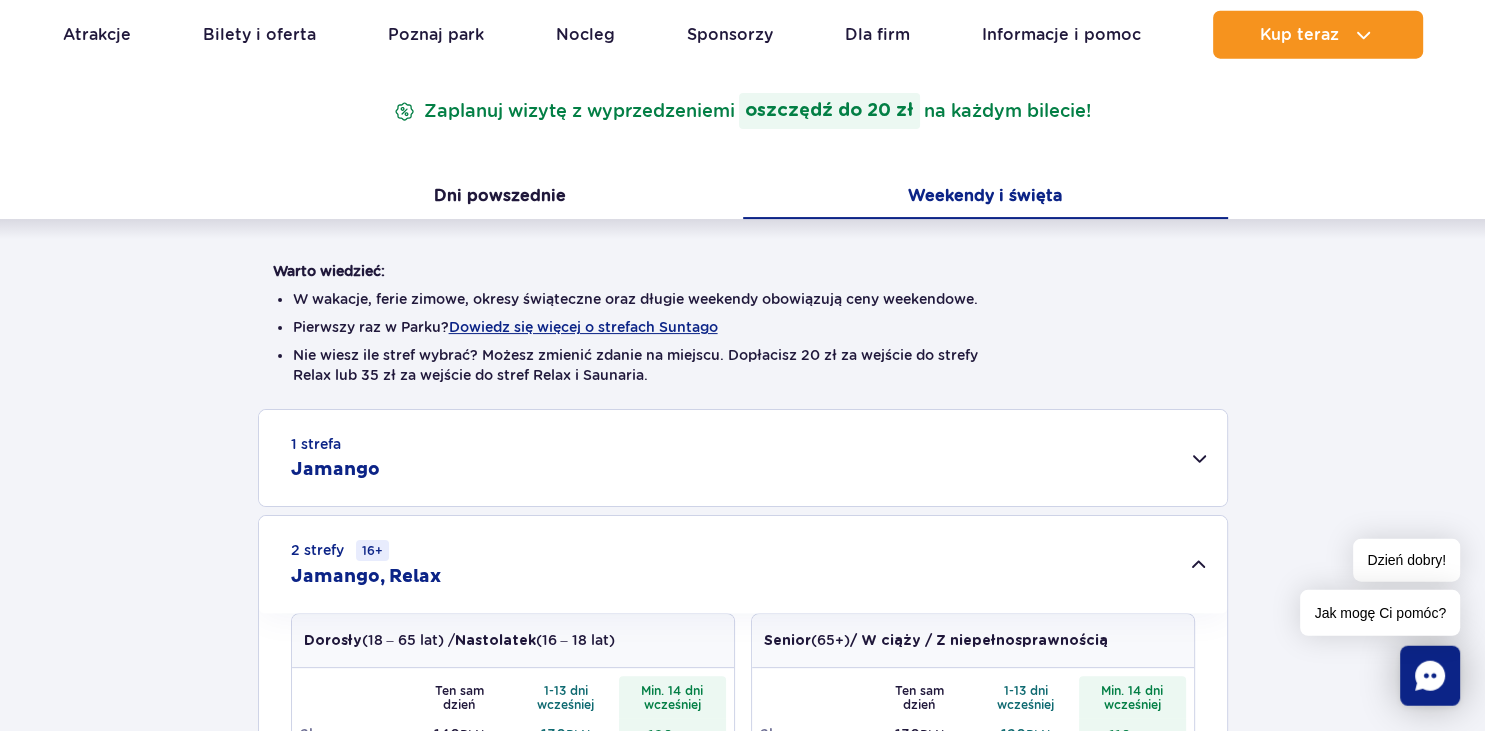 scroll, scrollTop: 316, scrollLeft: 0, axis: vertical 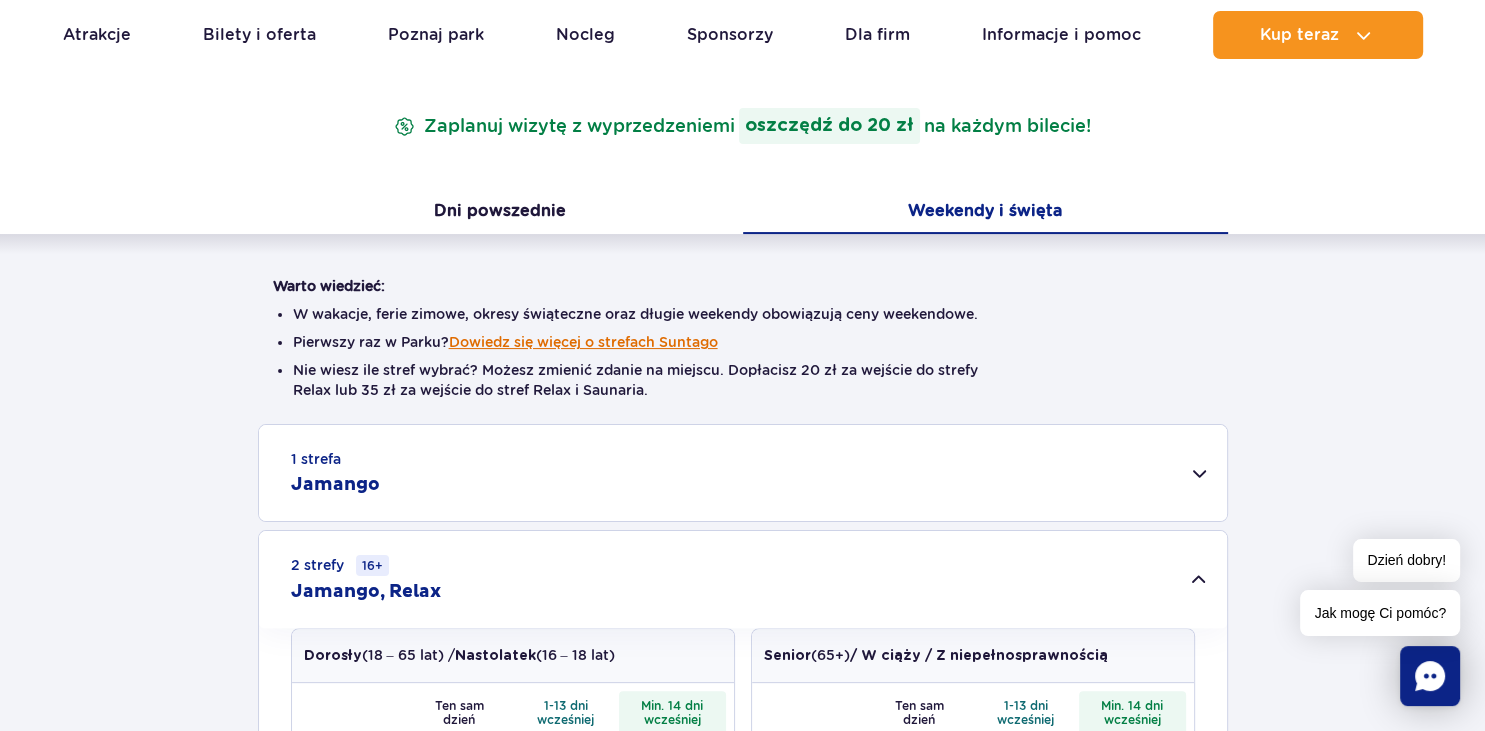 click on "Dowiedz się więcej o strefach Suntago" at bounding box center [583, 342] 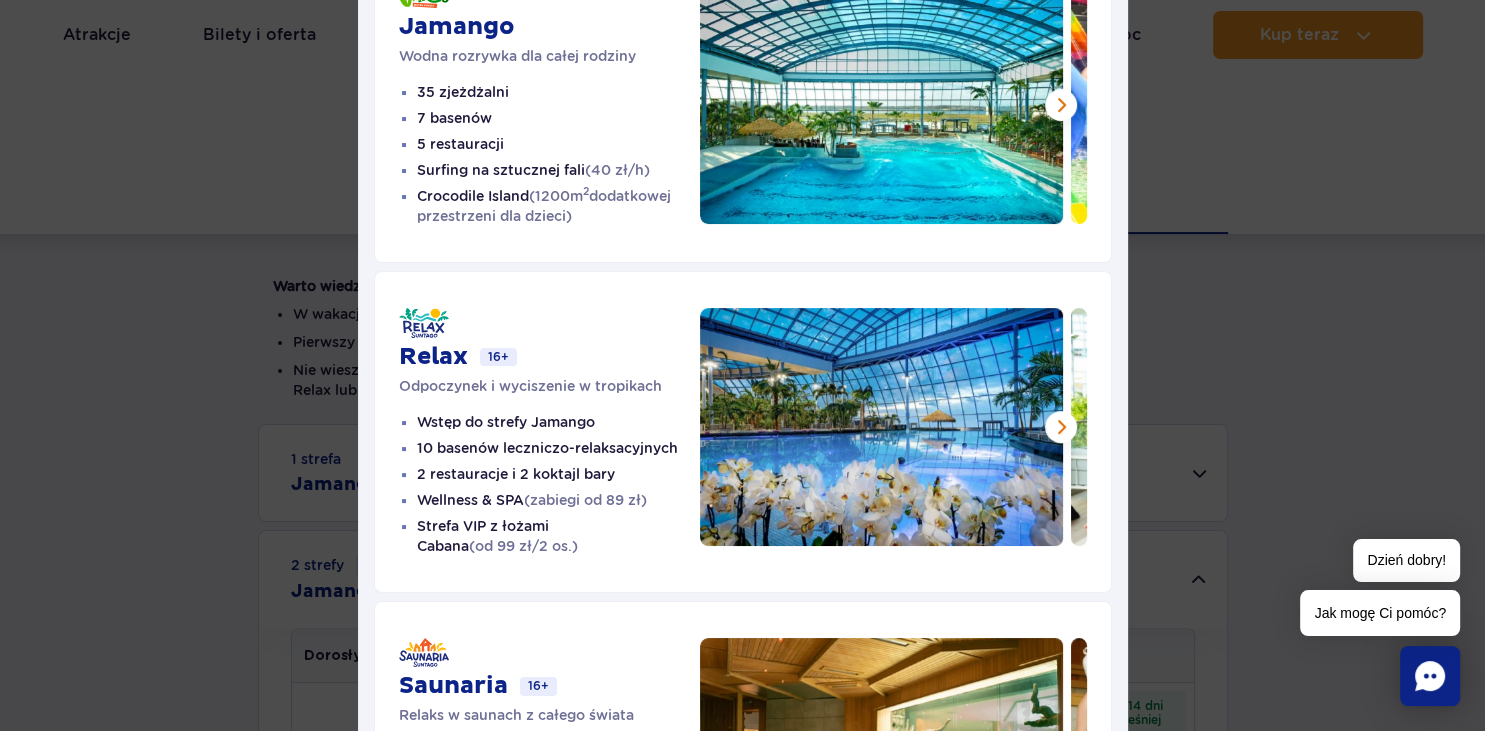 scroll, scrollTop: 230, scrollLeft: 0, axis: vertical 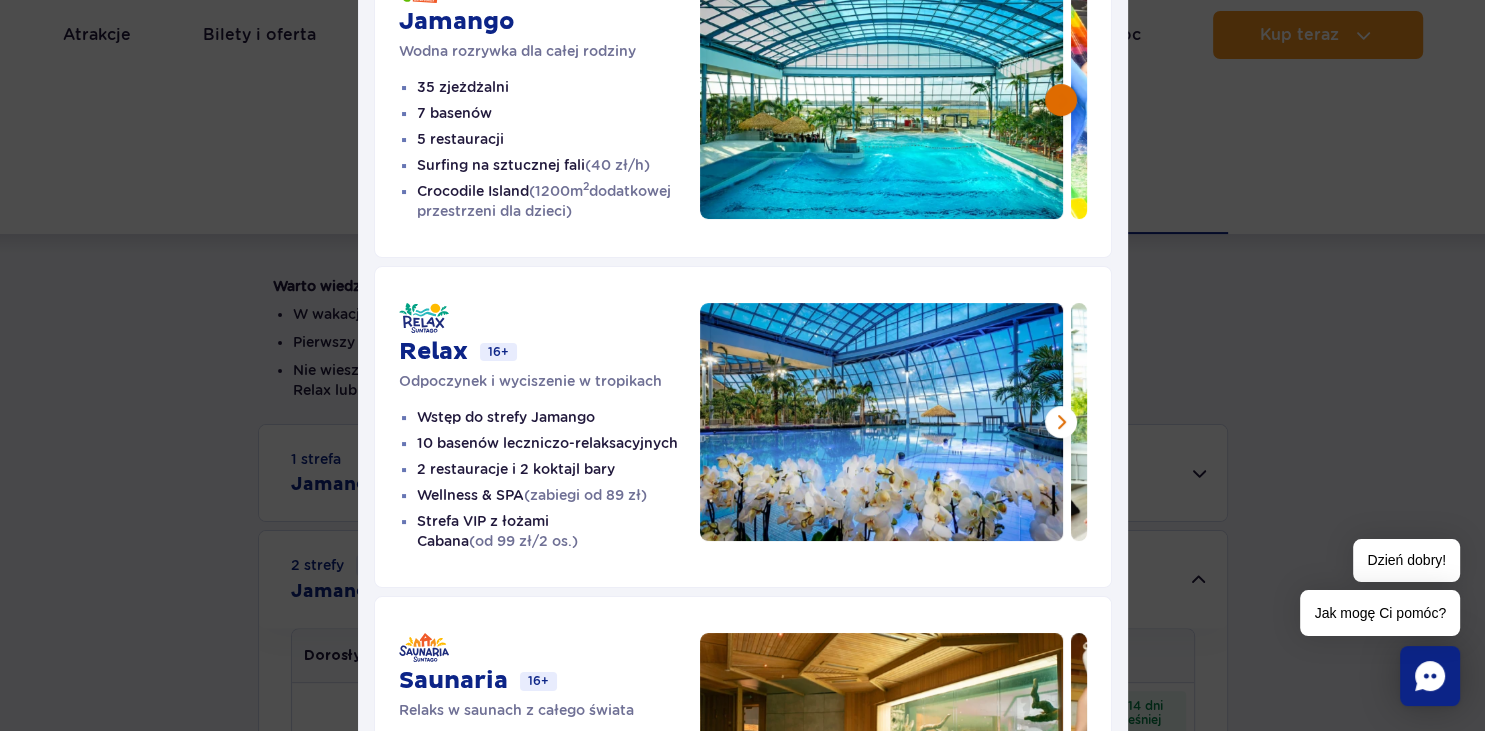 click at bounding box center [1061, 100] 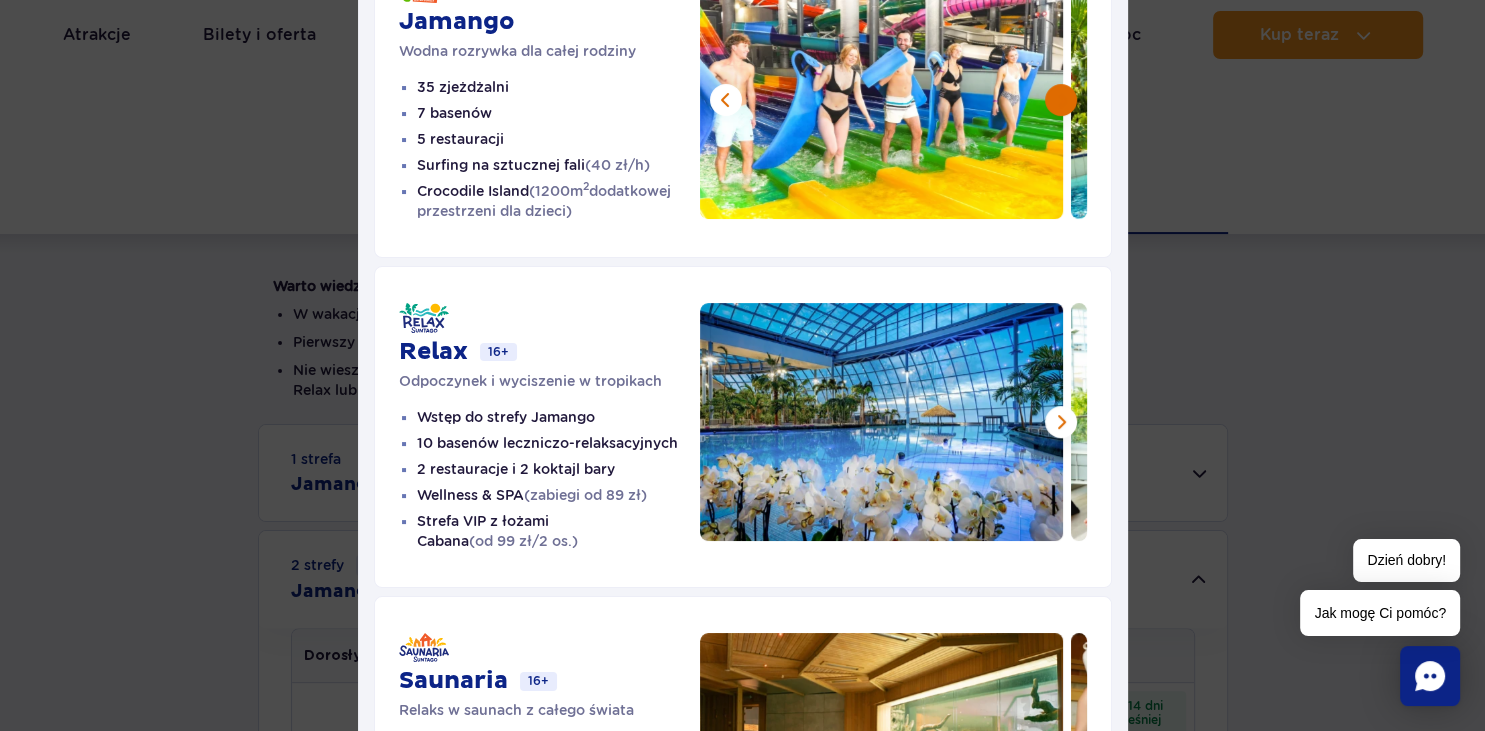 click at bounding box center [1061, 100] 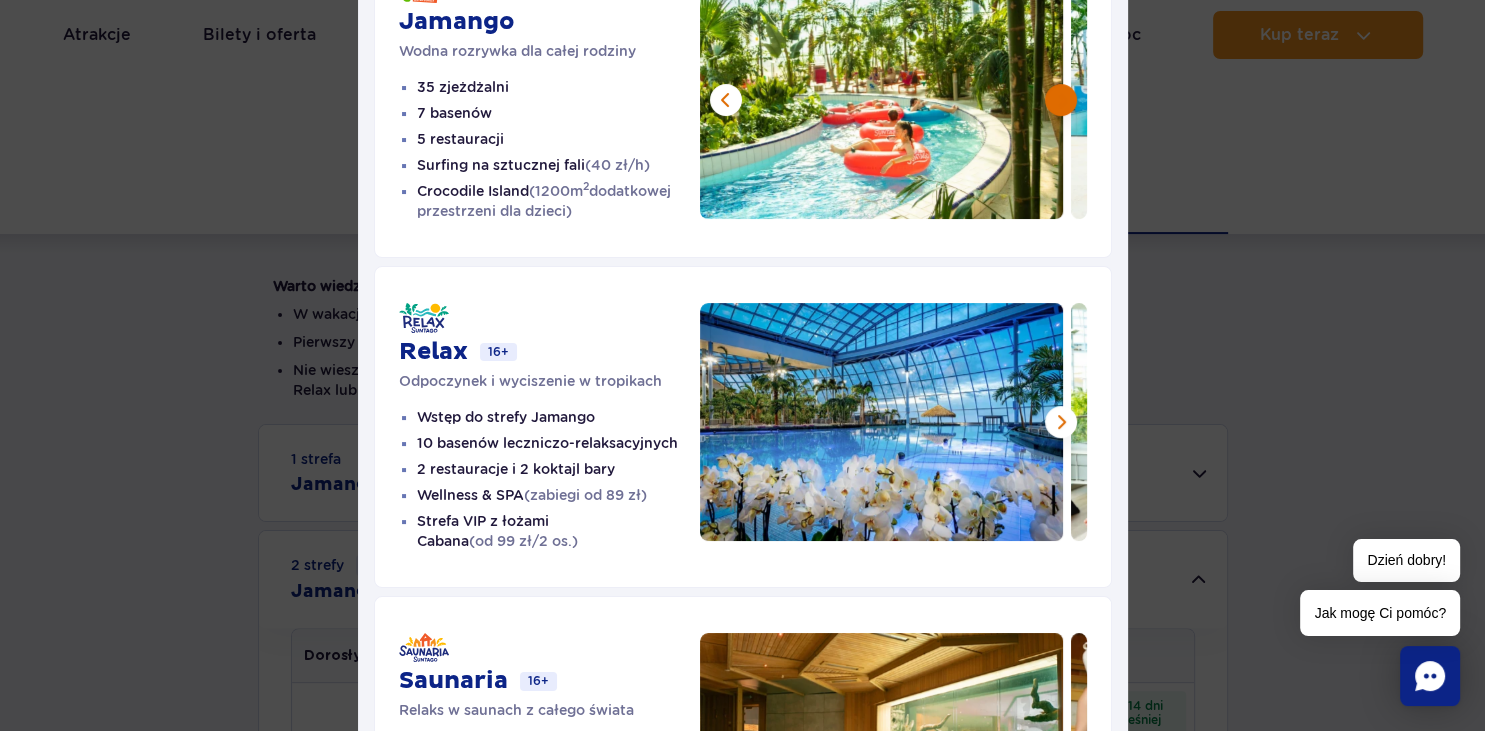 click at bounding box center (1061, 100) 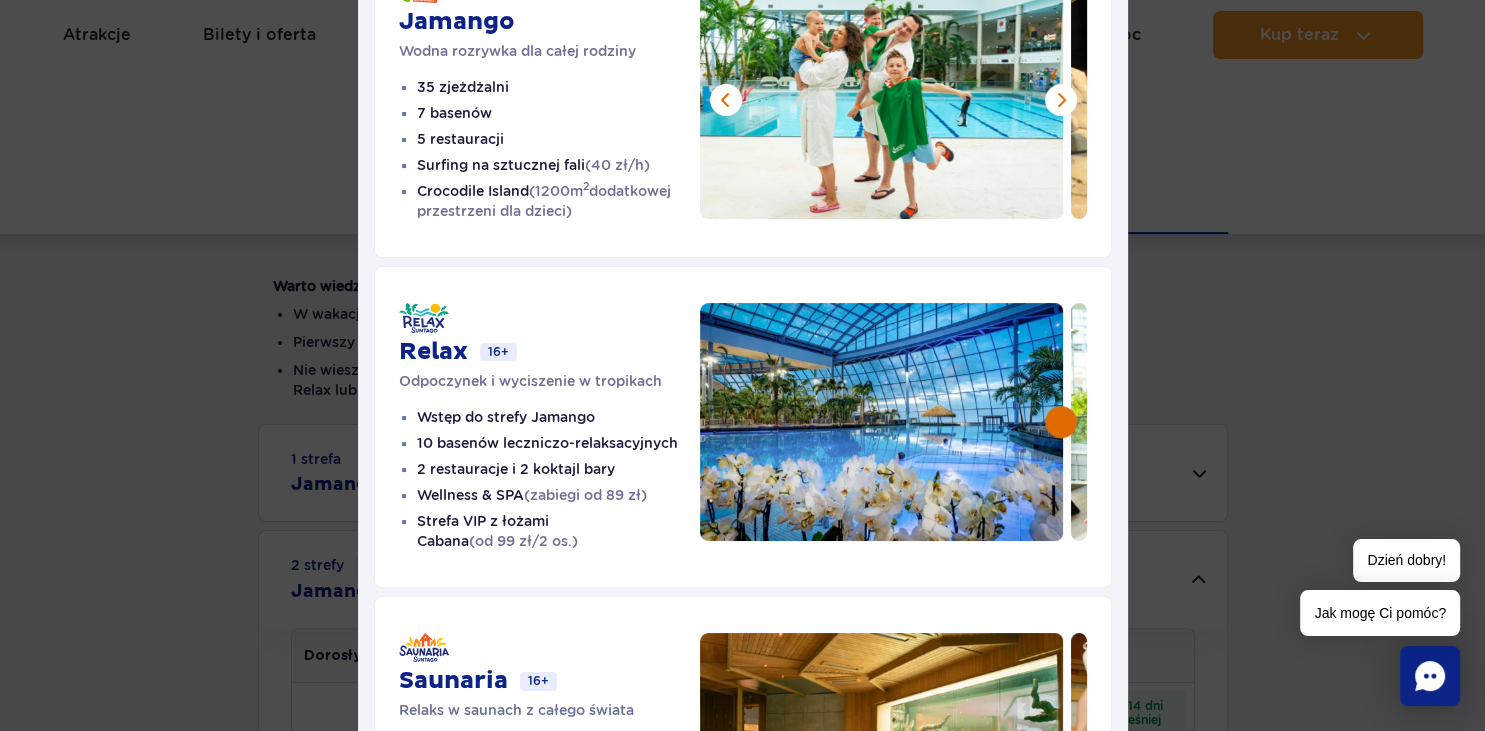 click at bounding box center [1061, 422] 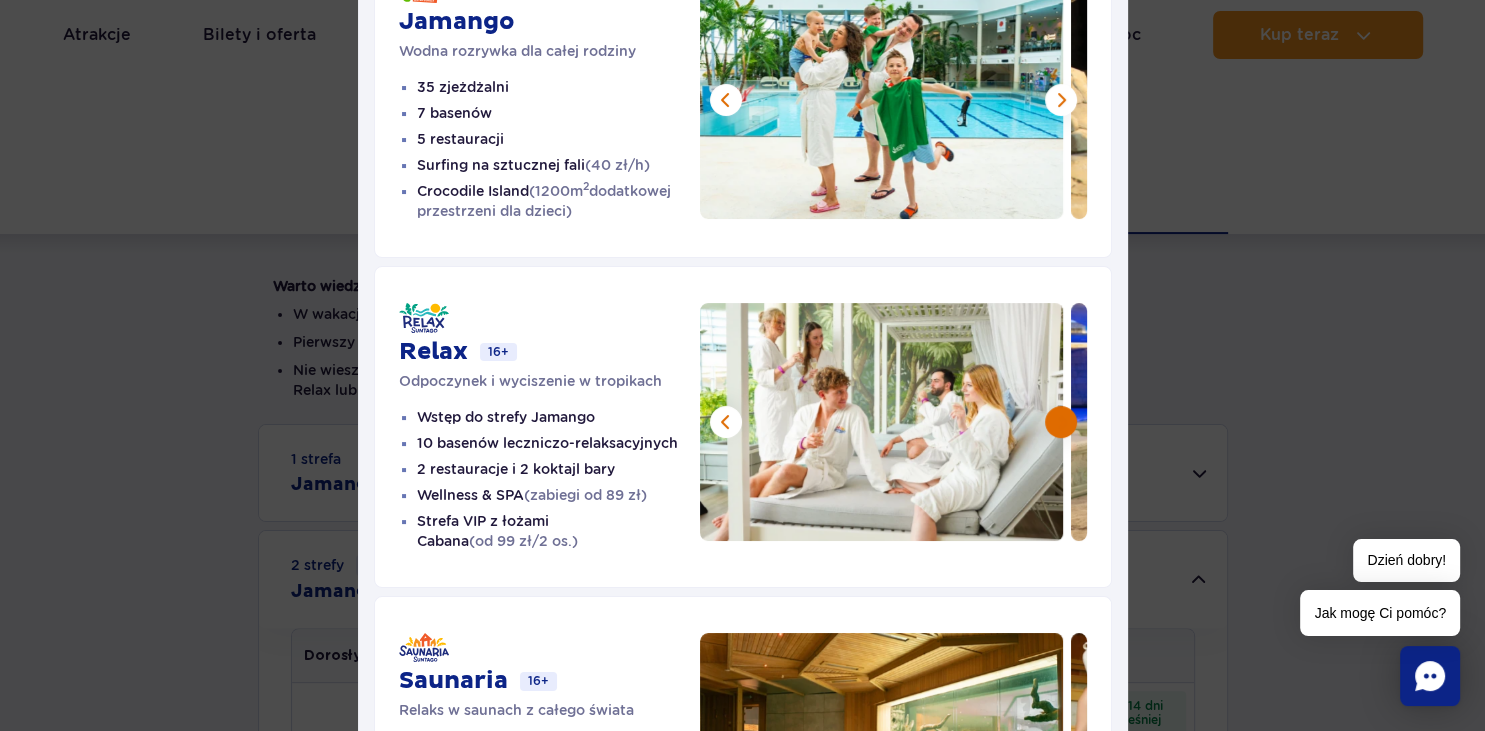 click at bounding box center [1061, 422] 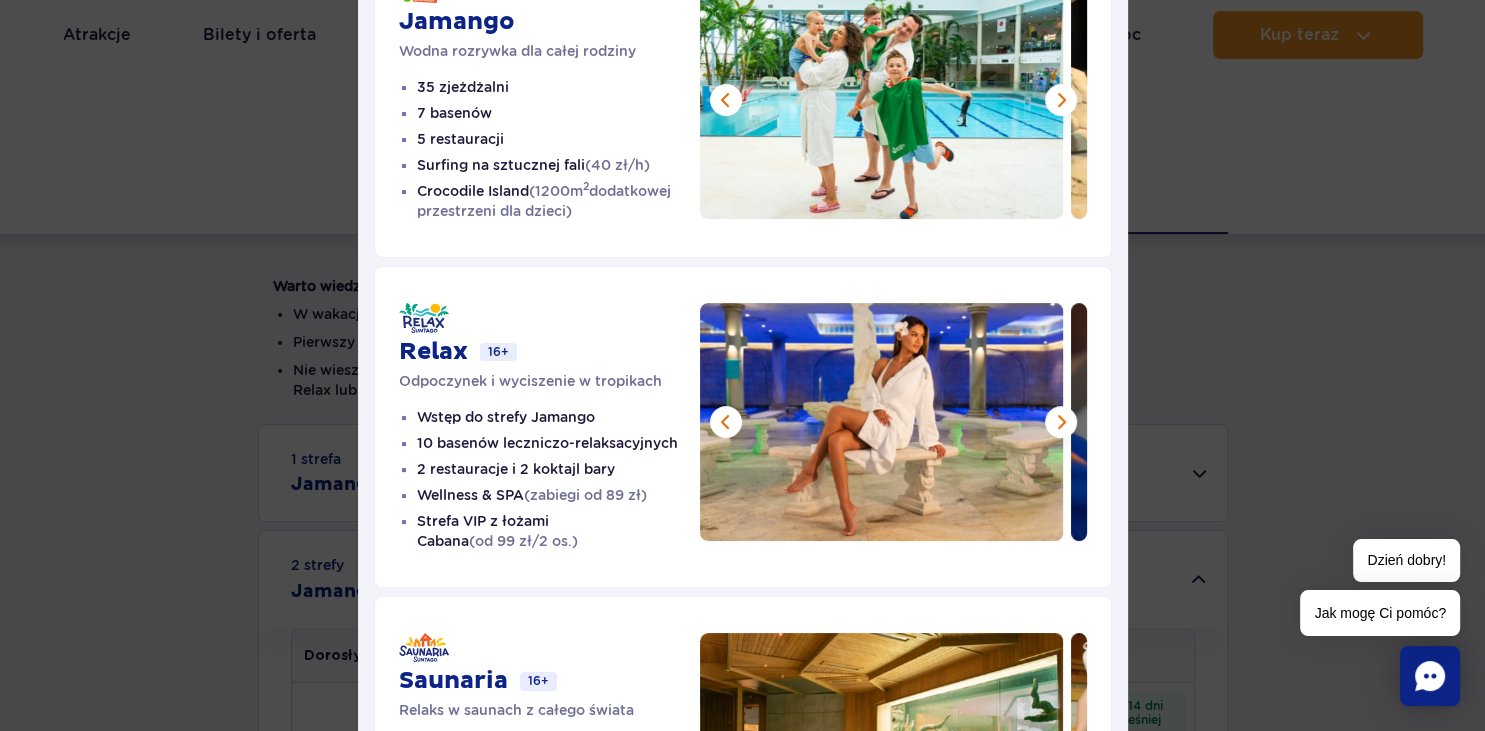 scroll, scrollTop: 485, scrollLeft: 0, axis: vertical 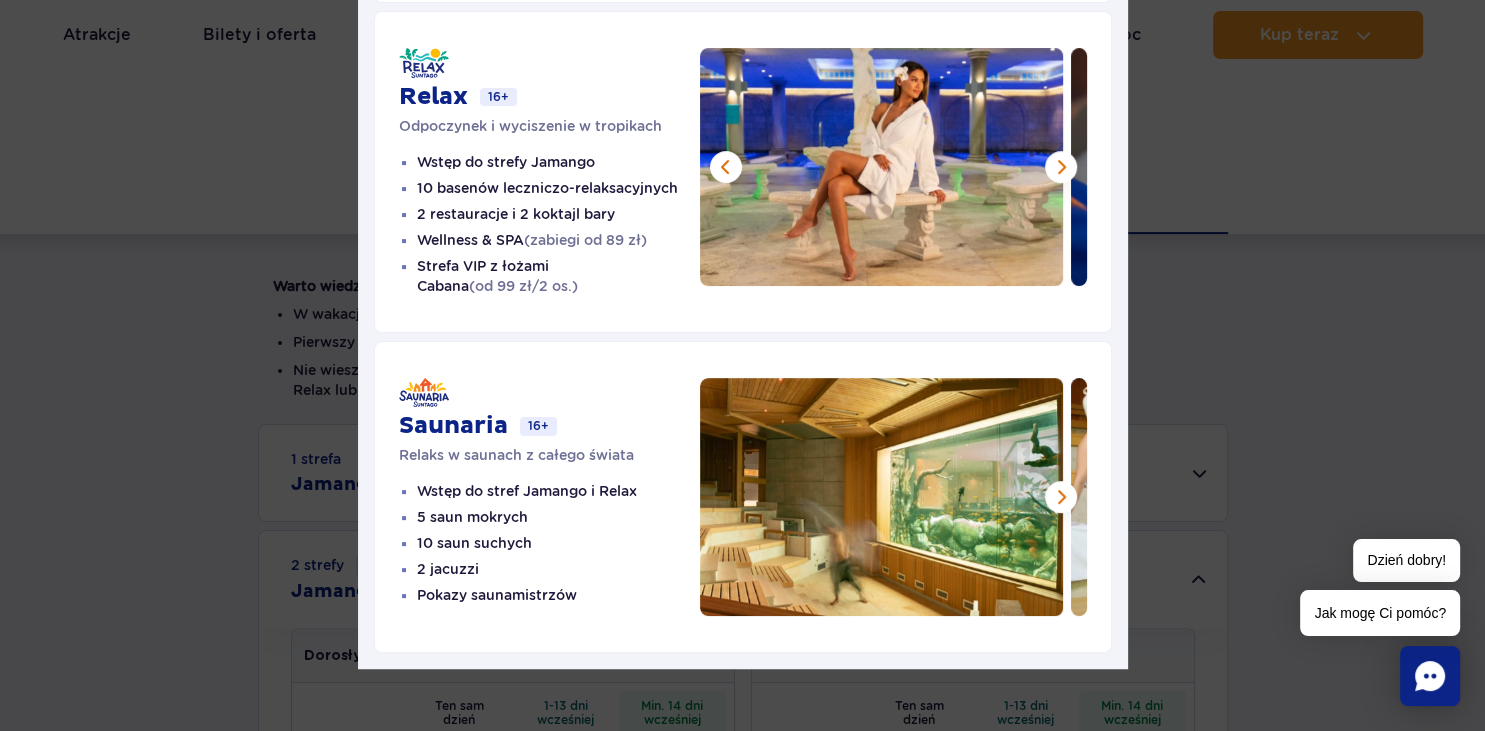 click on "Strefy Suntago
Jamango
Wodna rozrywka dla całej rodziny
35 zjeżdżalni
7 basenów
5 restauracji
Surfing na sztucznej fali  (40 zł/h)
Crocodile Island  (1200m 2  dodatkowej przestrzeni dla dzieci)" at bounding box center (742, 124) 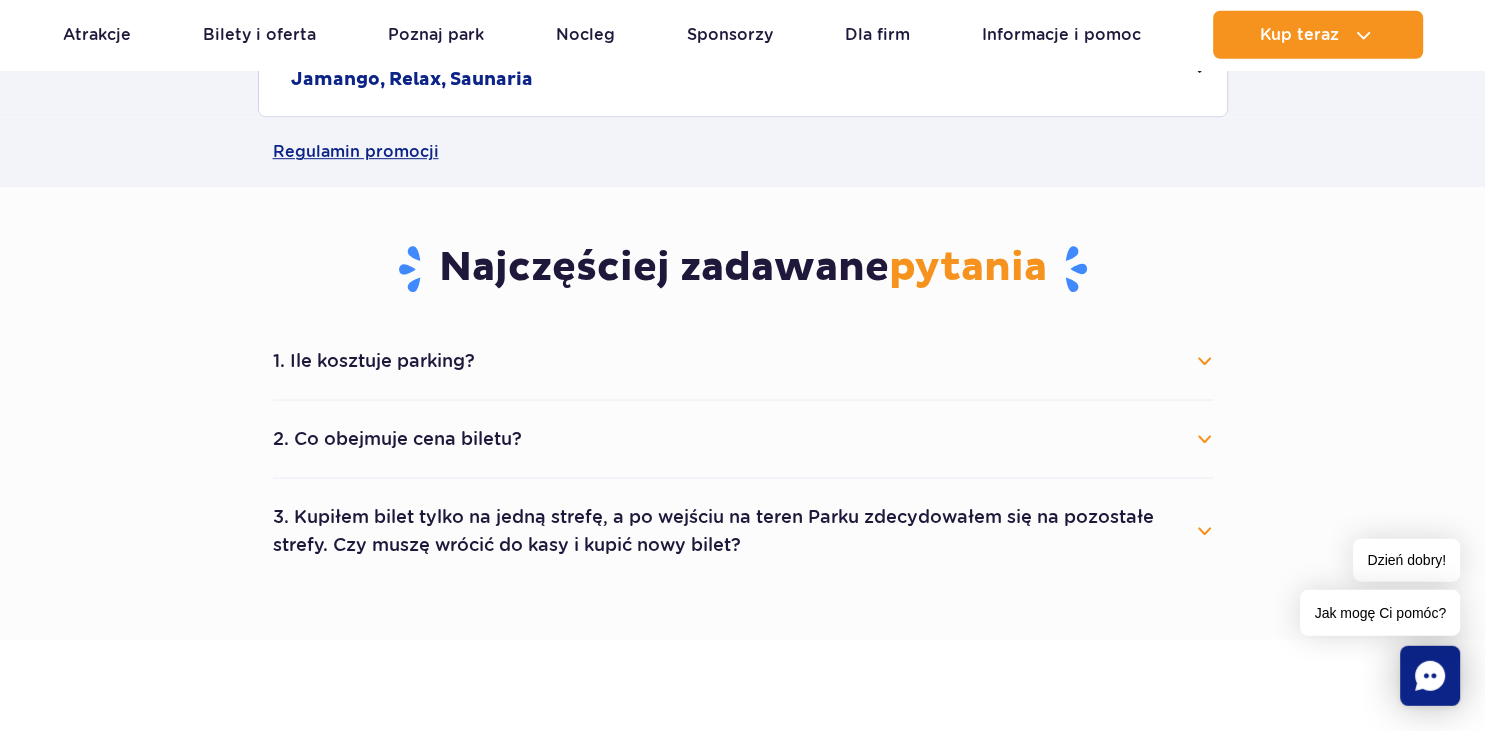 scroll, scrollTop: 1372, scrollLeft: 0, axis: vertical 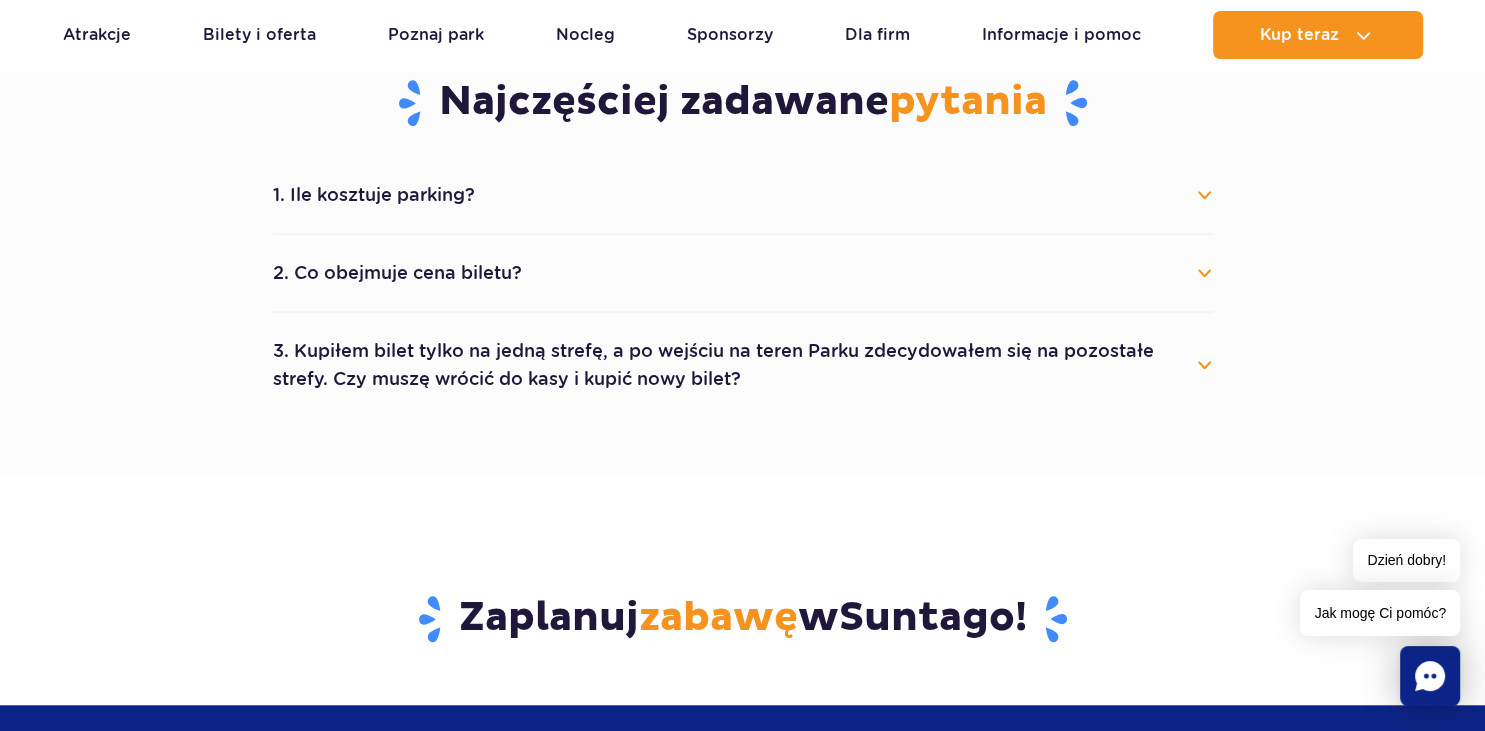 click on "3. Kupiłem bilet tylko na jedną strefę, a po wejściu na teren Parku zdecydowałem się na pozostałe strefy. Czy muszę wrócić do kasy i kupić nowy bilet?" at bounding box center (743, 365) 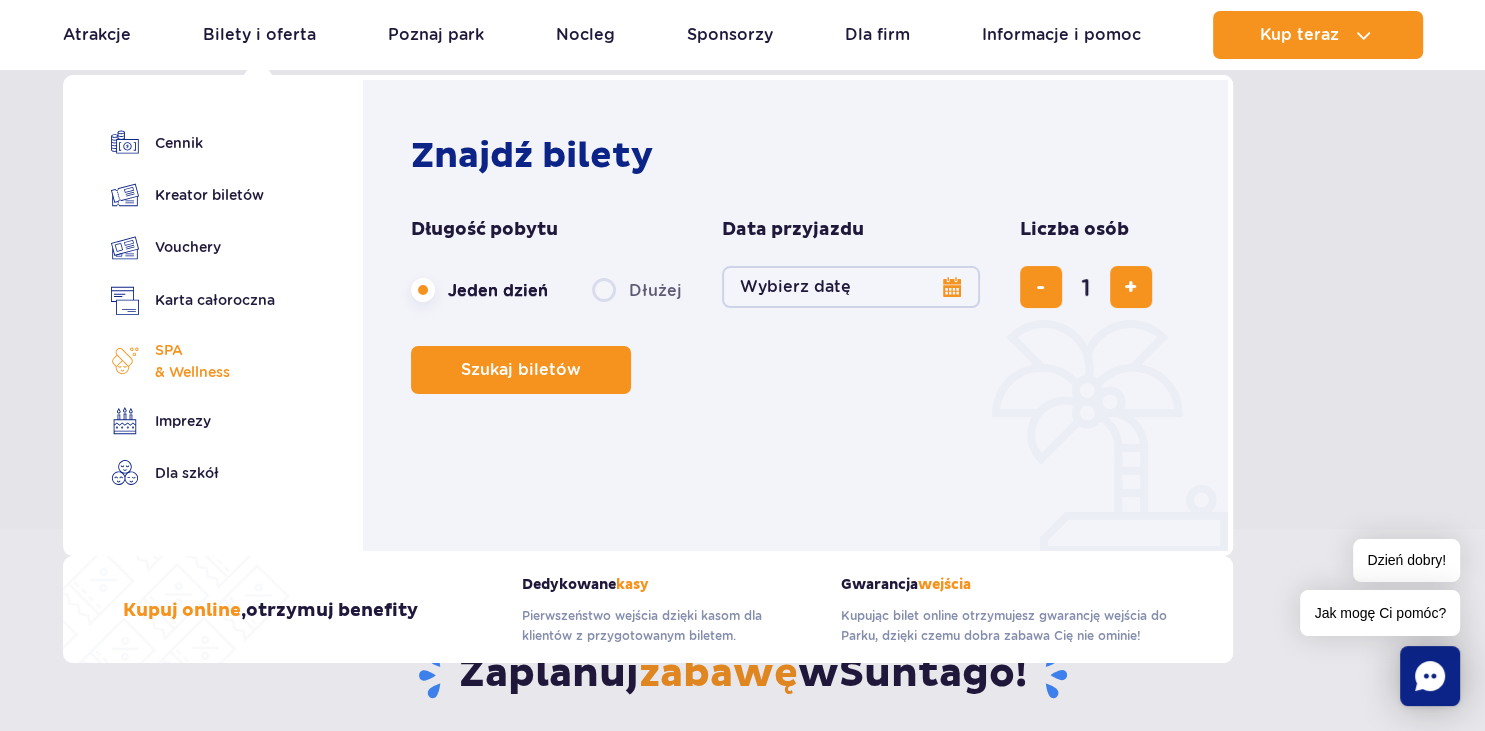 click on "SPA  & Wellness" at bounding box center (192, 361) 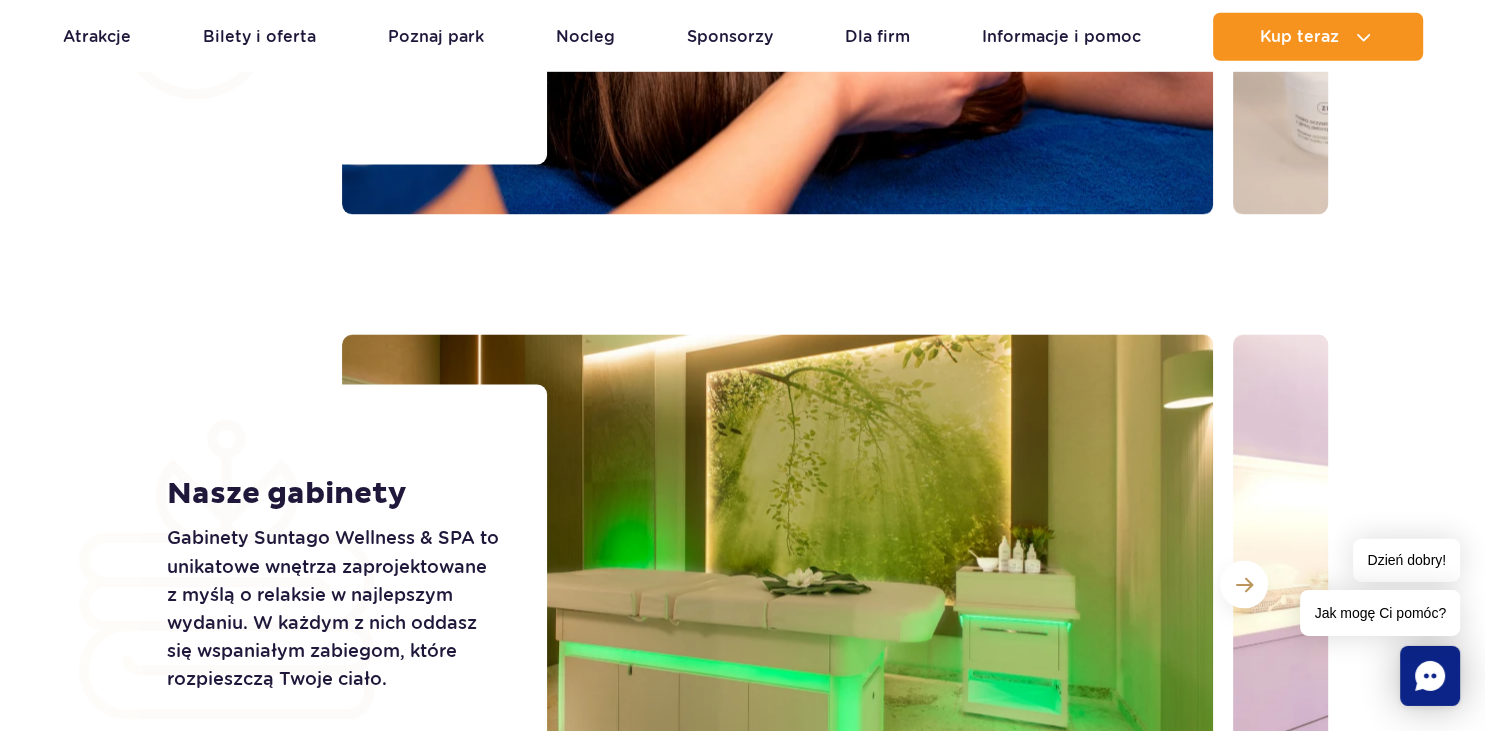 scroll, scrollTop: 2421, scrollLeft: 0, axis: vertical 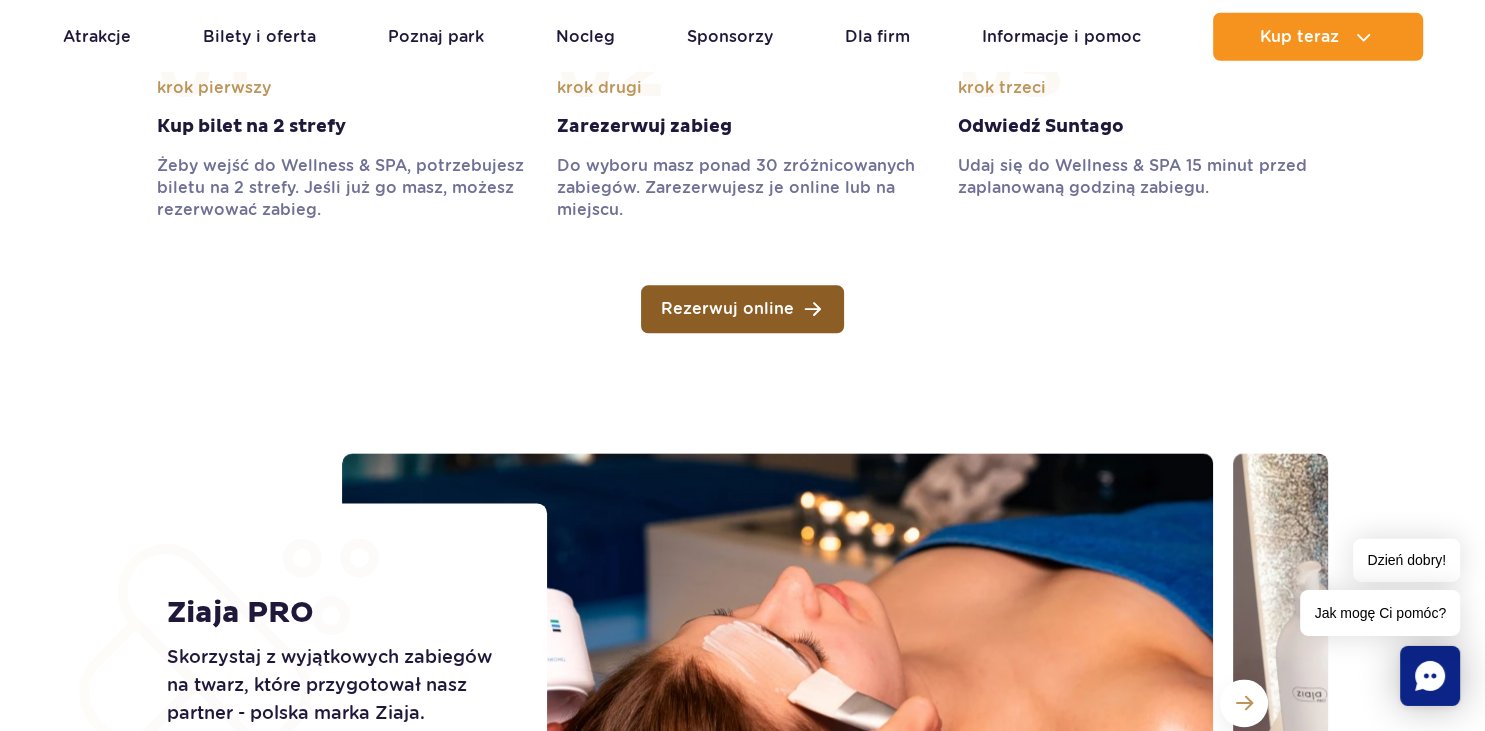 click on "Rezerwuj online" at bounding box center [727, 310] 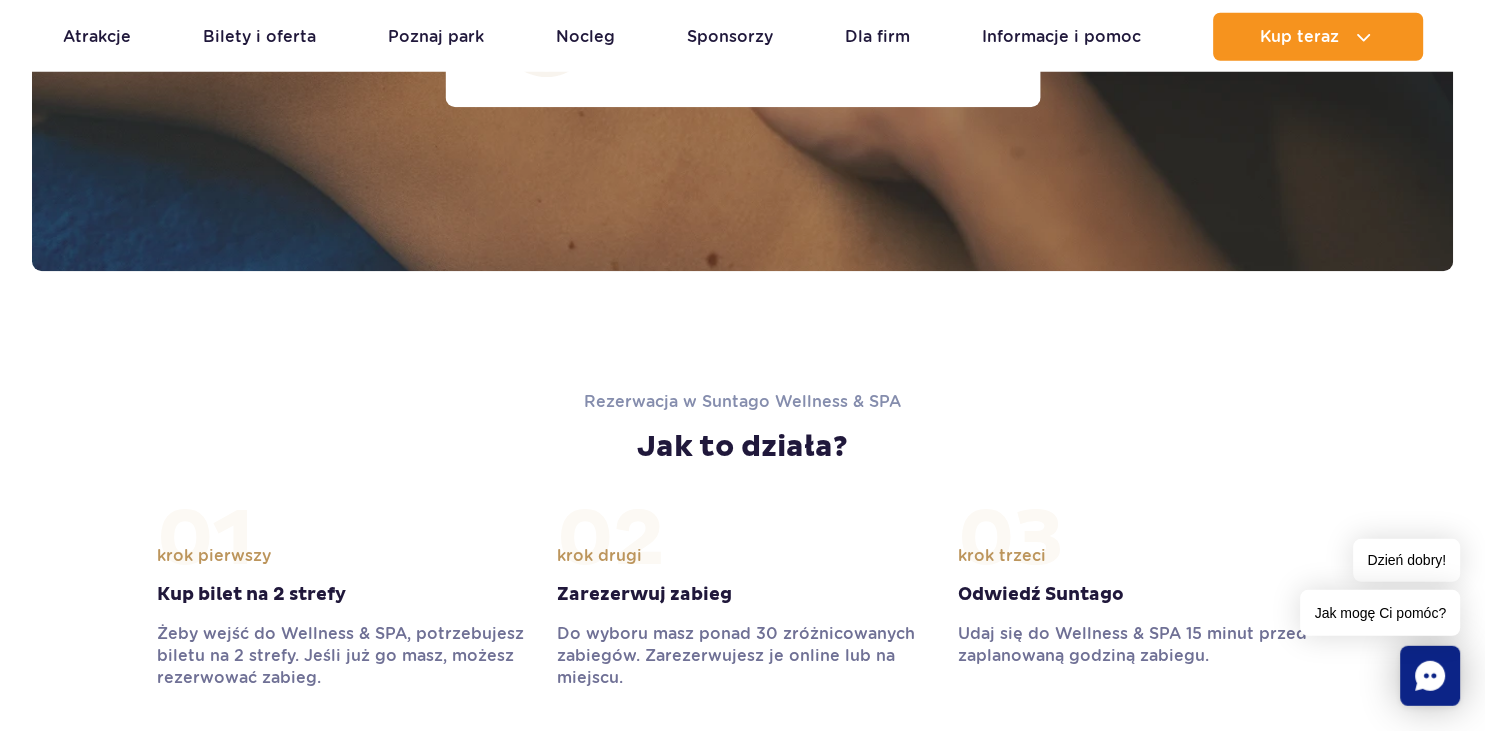scroll, scrollTop: 1893, scrollLeft: 0, axis: vertical 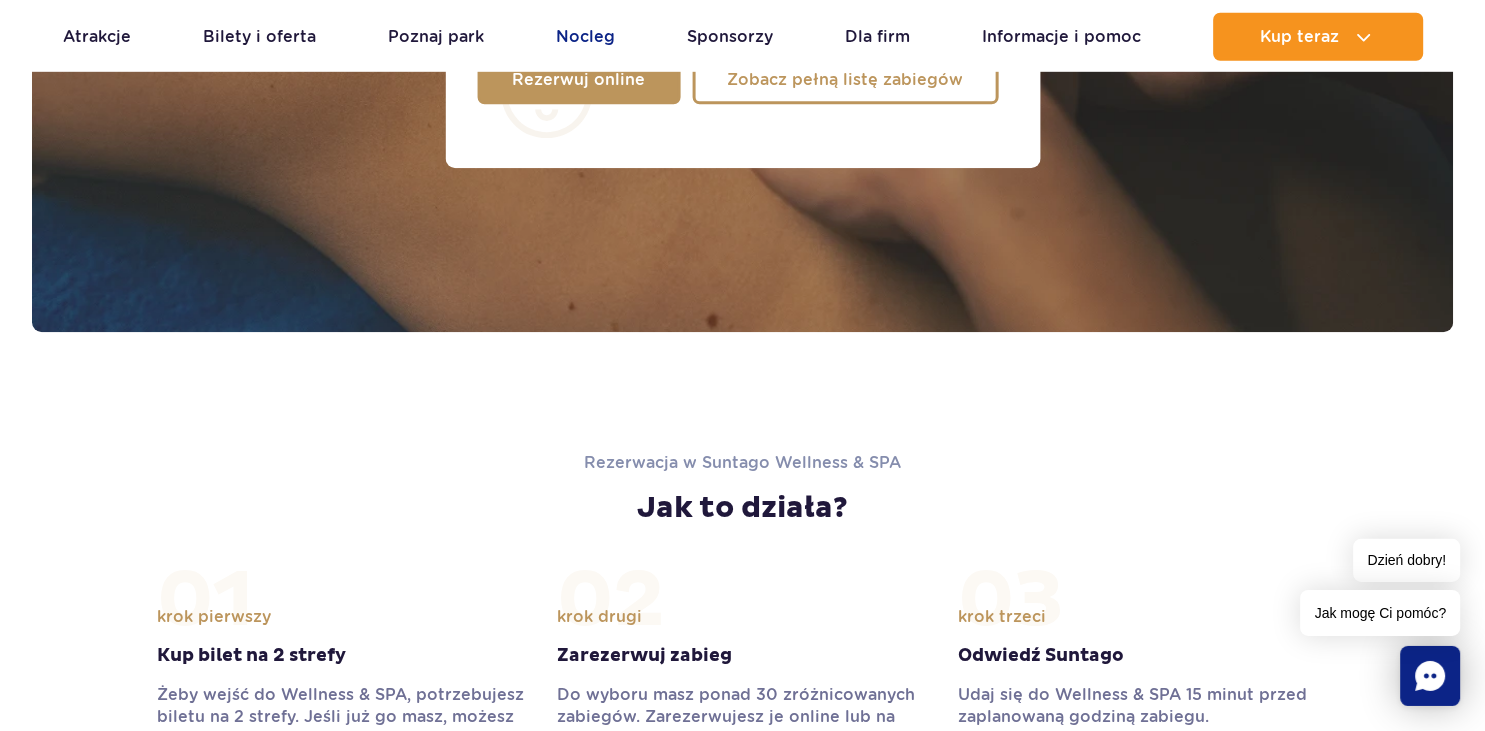 click on "Nocleg" at bounding box center [585, 37] 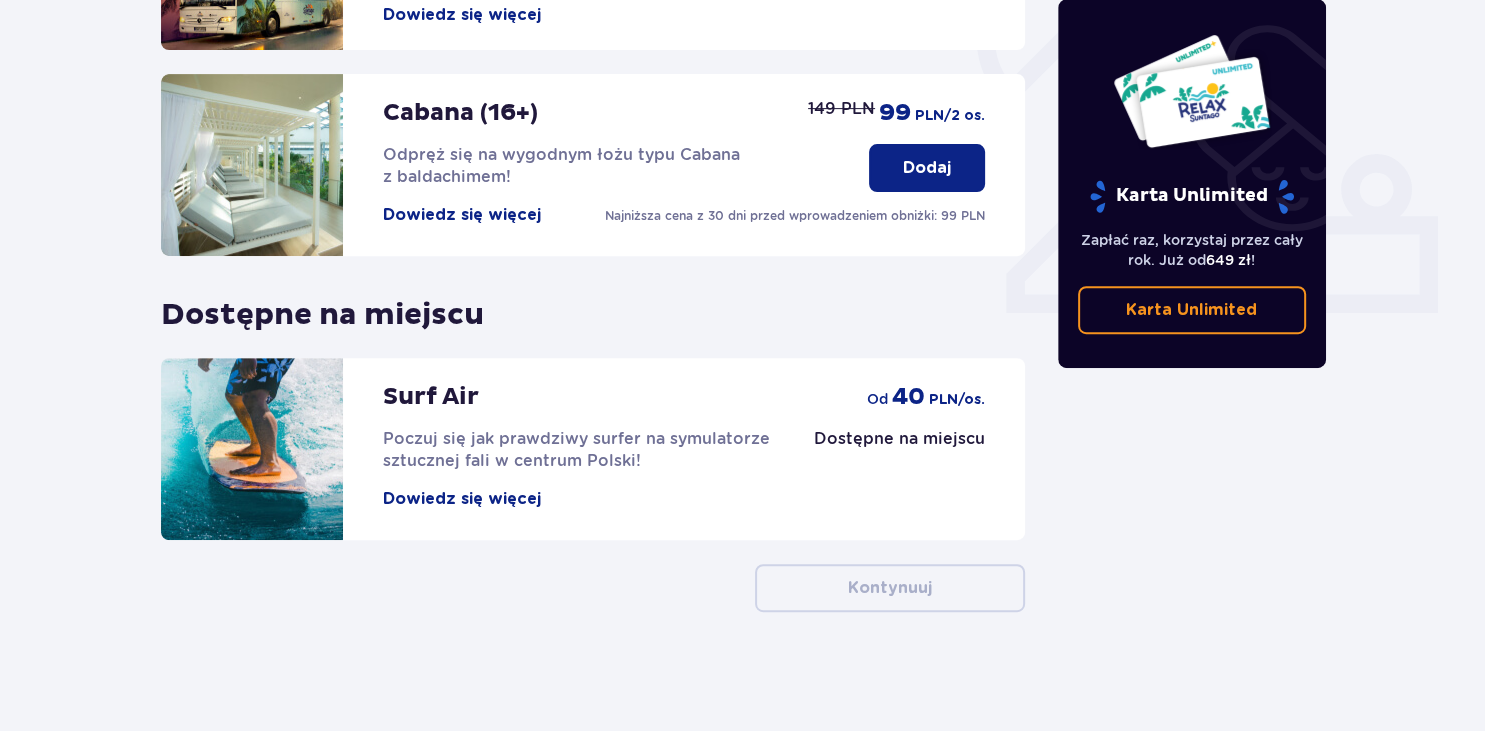 scroll, scrollTop: 0, scrollLeft: 0, axis: both 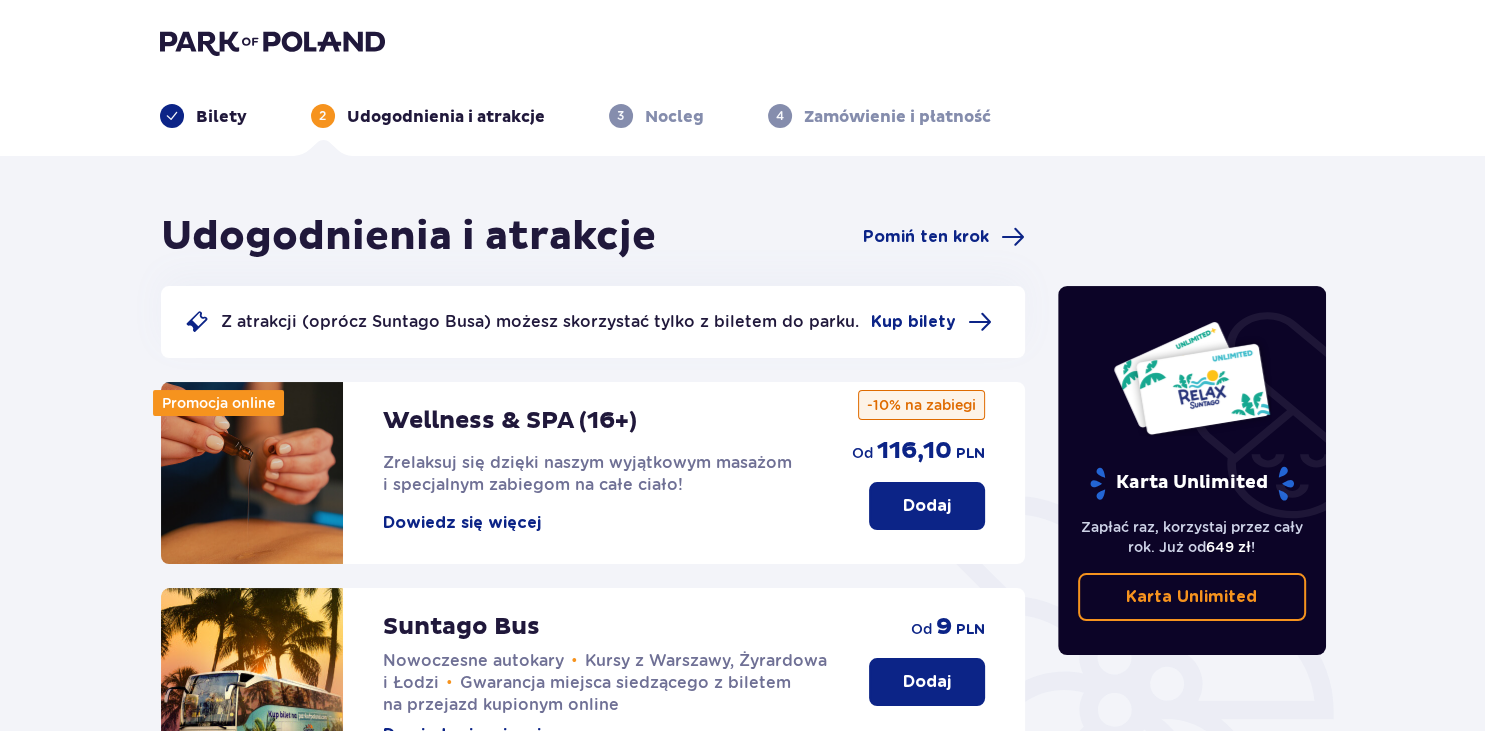 click on "Dowiedz się więcej" at bounding box center (462, 523) 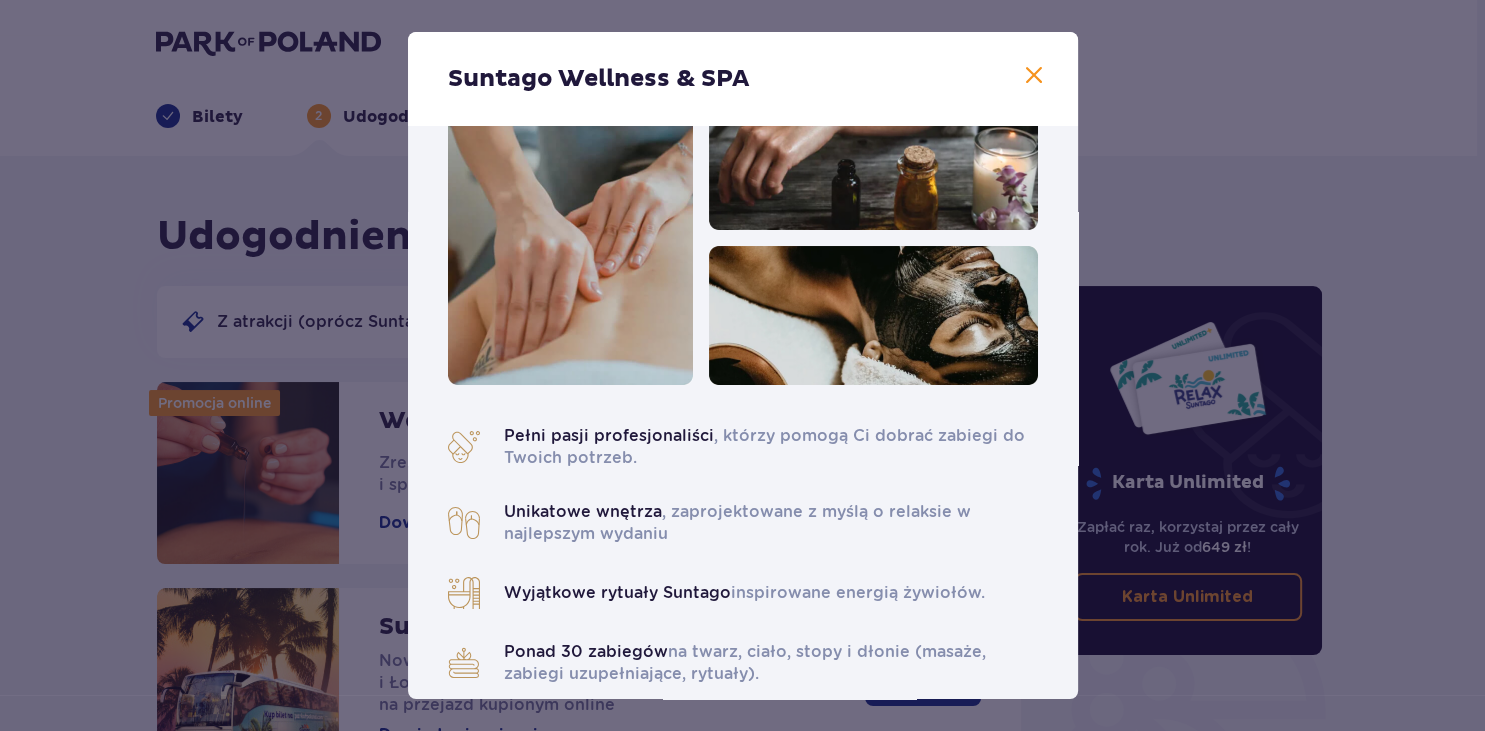 scroll, scrollTop: 345, scrollLeft: 0, axis: vertical 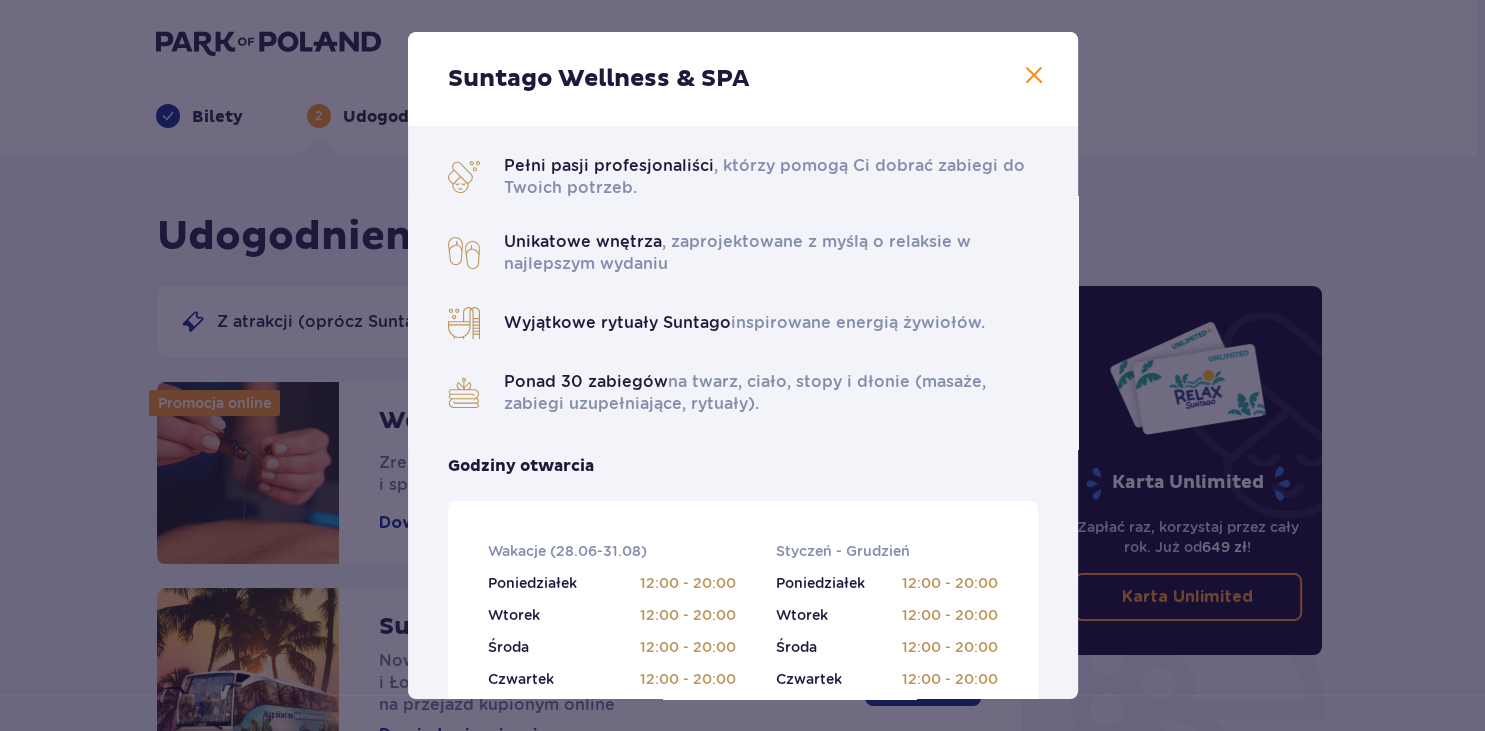 click on "Suntago Wellness & SPA   Pełni pasji profesjonaliści , którzy pomogą Ci dobrać zabiegi do Twoich potrzeb.   Unikatowe wnętrza , zaprojektowane z myślą o relaksie w najlepszym wydaniu   Wyjątkowe rytuały Suntago  inspirowane energią żywiołów.   Ponad 30 zabiegów  na twarz, ciało, stopy i dłonie (masaże, zabiegi uzupełniające, rytuały). Godziny otwarcia Wakacje (28.06-31.08) Poniedziałek 12:00 - 20:00 Wtorek 12:00 - 20:00 Środa 12:00 - 20:00 Czwartek 12:00 - 20:00 Piątek 12:00 - 20:00 Sobota 12:00 - 20:00 Niedziela 12:00 - 20:00 Styczeń - Grudzień Poniedziałek 12:00 - 20:00 Wtorek 12:00 - 20:00 Środa 12:00 - 20:00 Czwartek 12:00 - 20:00 Piątek 12:00 - 20:00 Sobota 12:00 - 20:00 Niedziela 12:00 - 20:00 Halloween (31.10) Pt. 31.10 12:00 - 20:00 Wszystkich Świętych (01.11) Sob. 01.11 12:00 - 20:00 Święto Niepodległości (09.11-11.11) Niedz. 09.11 12:00 - 20:00 Pon. 10.11 12:00 - 20:00 Wt. 11.11 12:00 - 20:00 Boże Narodzenie (23.12-01.01) Wt. 23.12 12:00 - 20:00 Śr. 24.12" at bounding box center (742, 365) 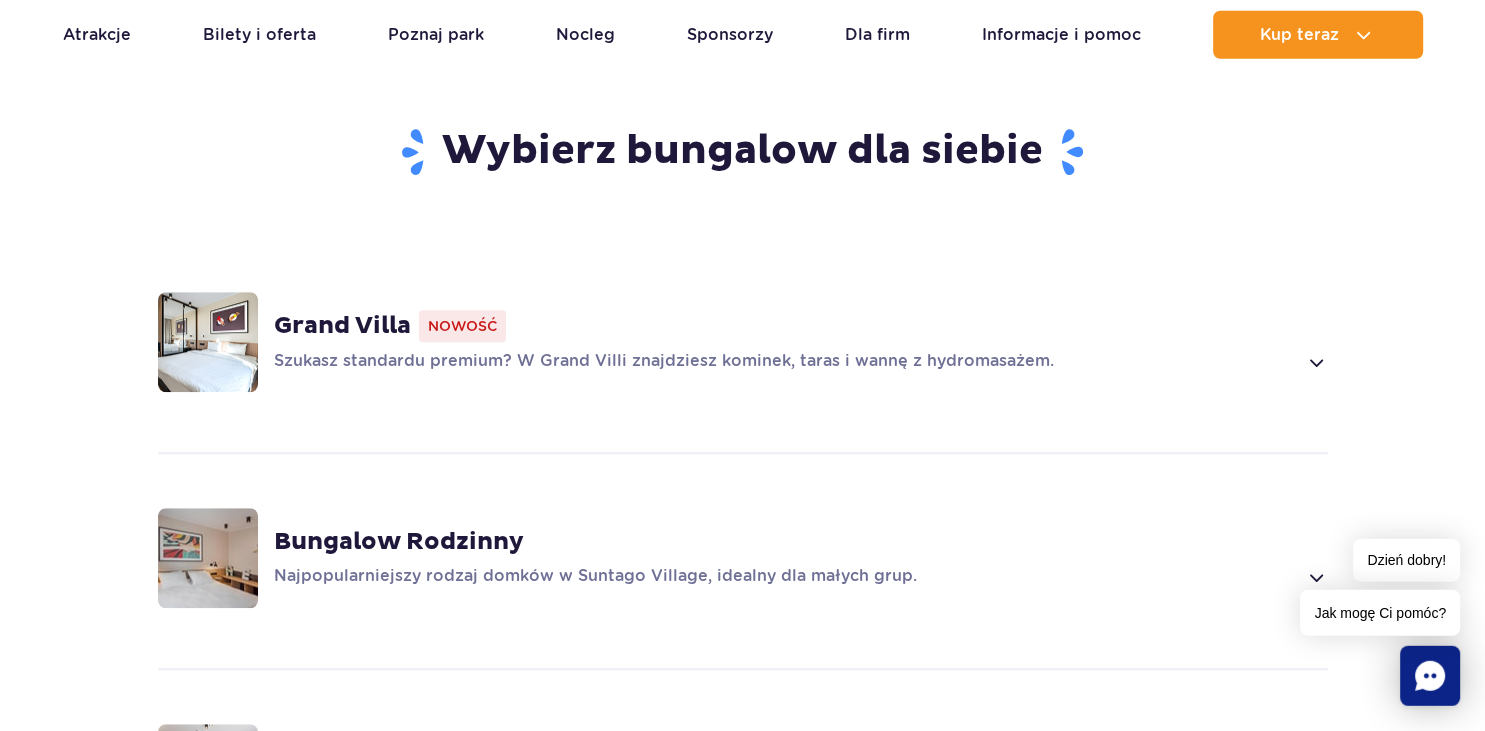 scroll, scrollTop: 1267, scrollLeft: 0, axis: vertical 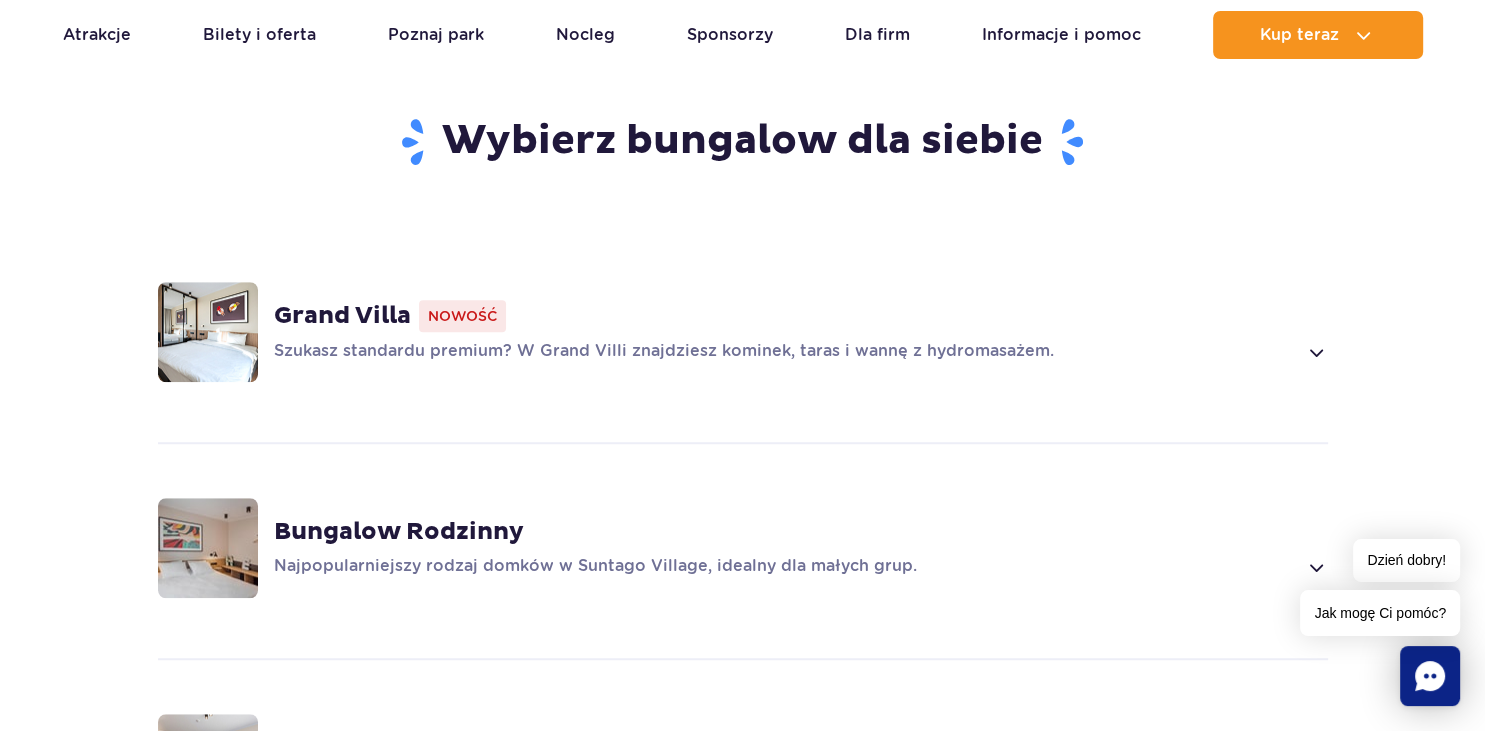 click on "Grand Villa
Nowość
Szukasz standardu premium? W Grand Villi znajdziesz kominek, taras i wannę z hydromasażem." at bounding box center (743, 332) 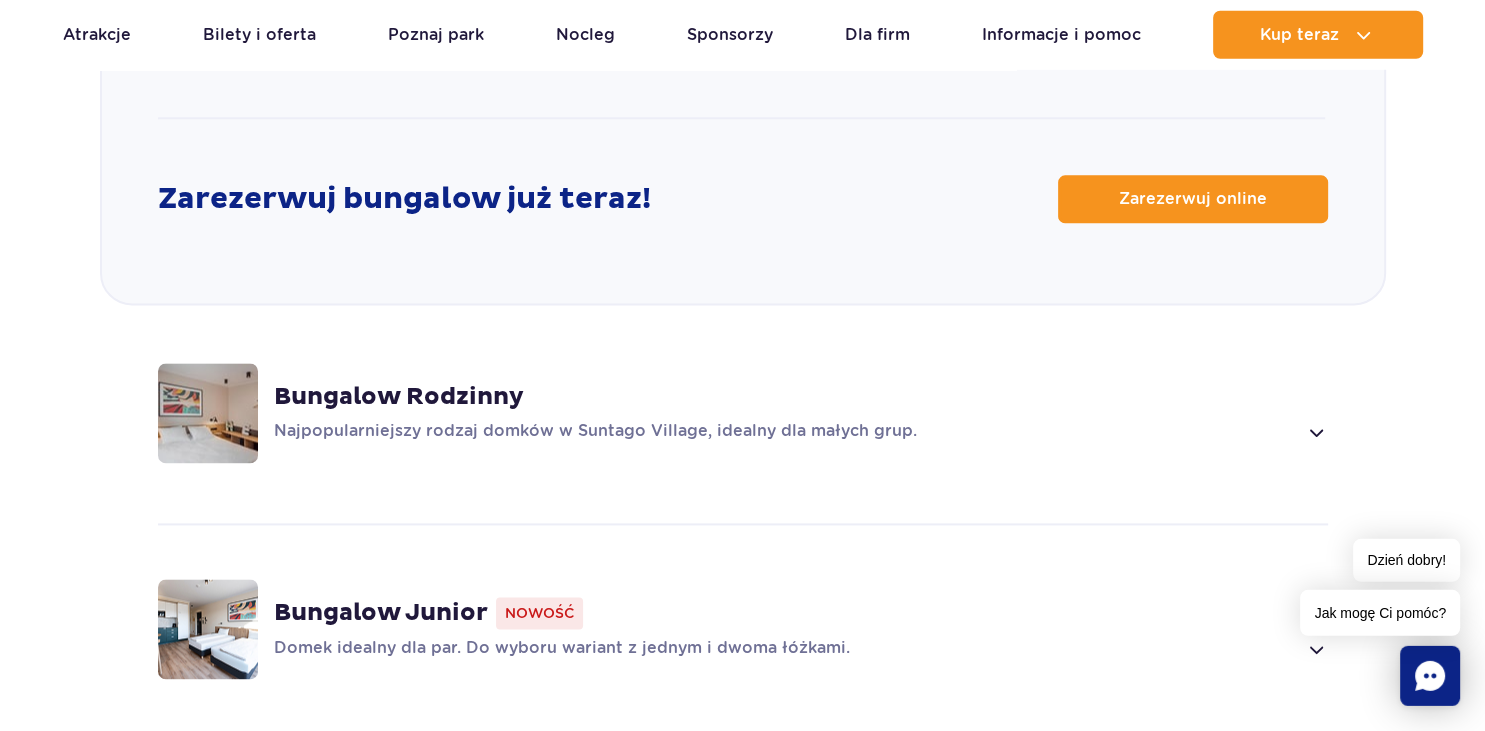 scroll, scrollTop: 2562, scrollLeft: 0, axis: vertical 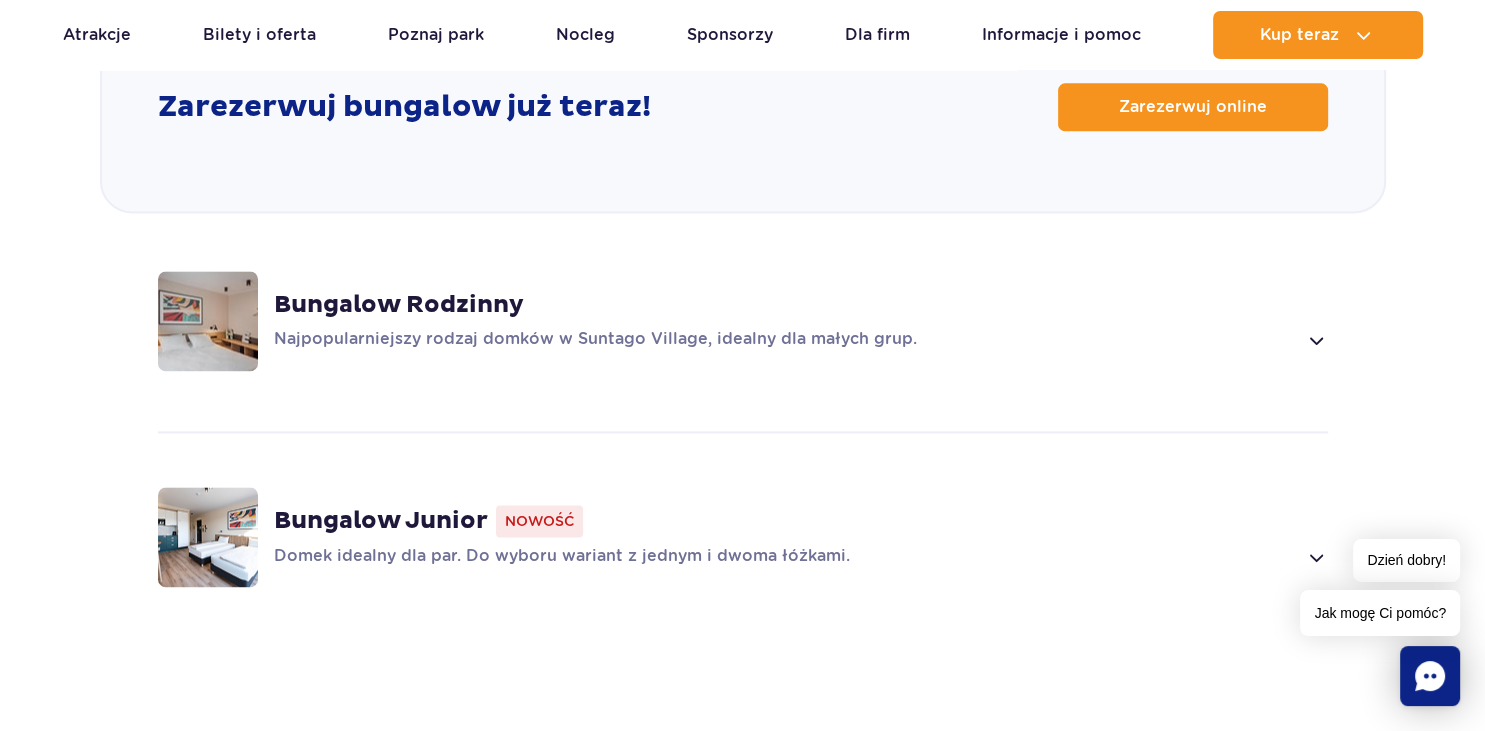 click on "Bungalow Junior" at bounding box center (381, 521) 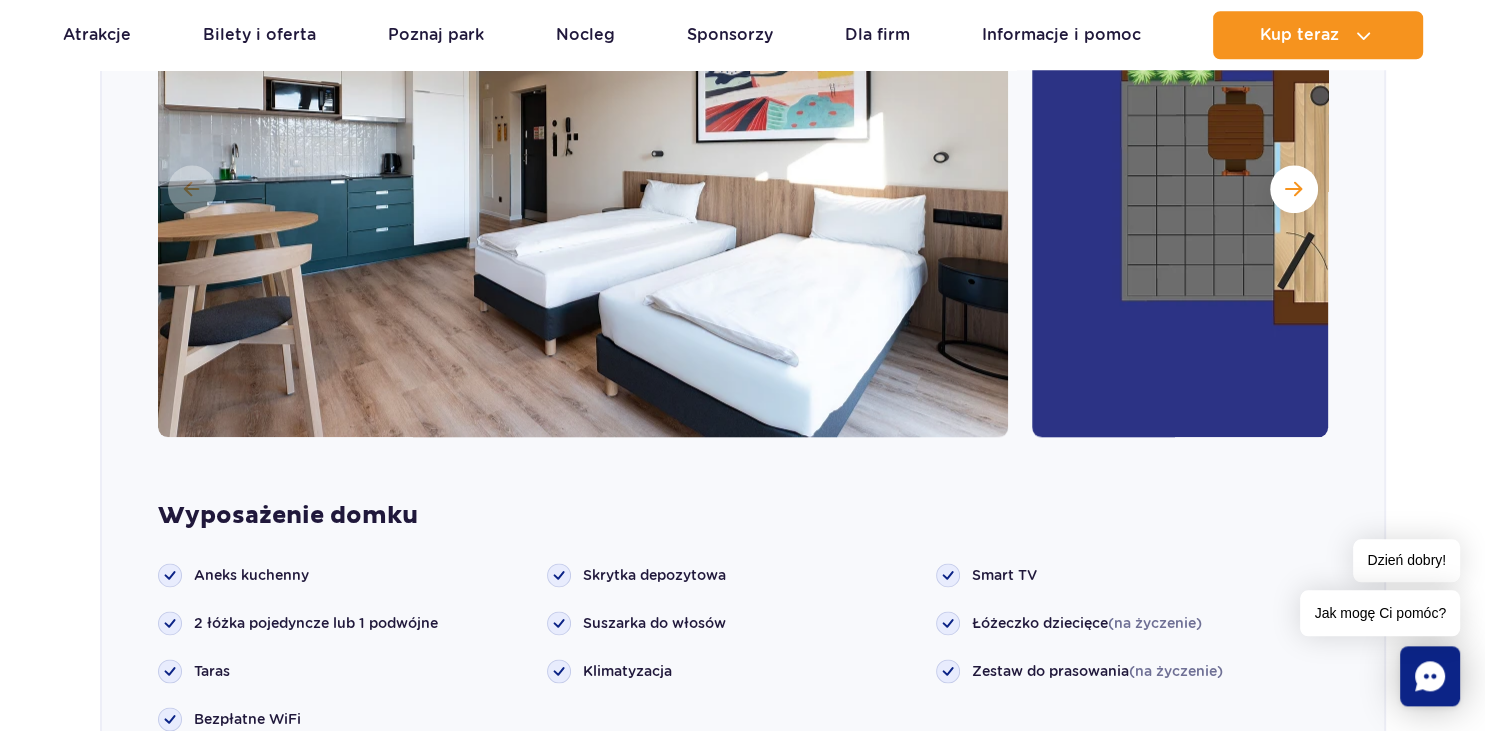 scroll, scrollTop: 1398, scrollLeft: 0, axis: vertical 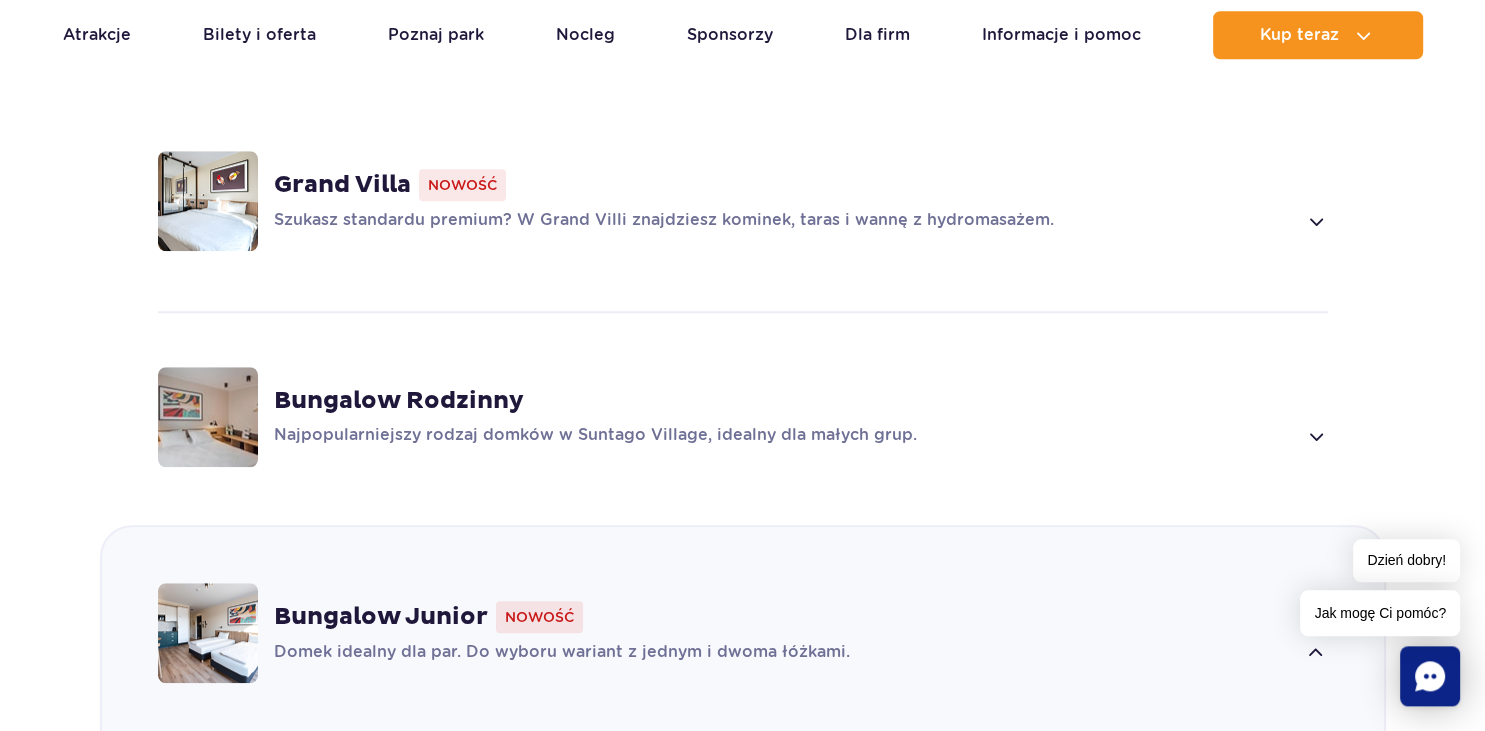 click on "Bungalow Rodzinny" at bounding box center [801, 401] 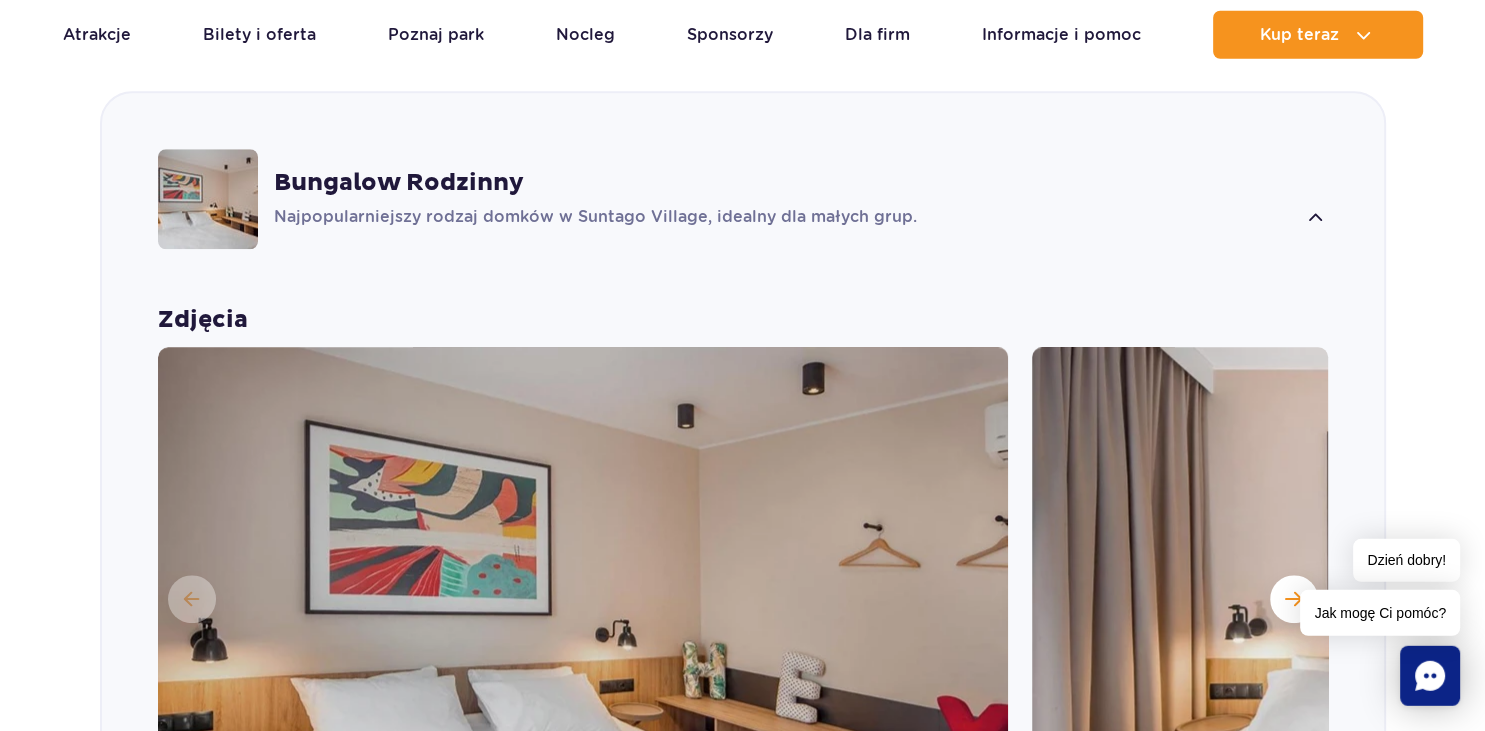 scroll, scrollTop: 1616, scrollLeft: 0, axis: vertical 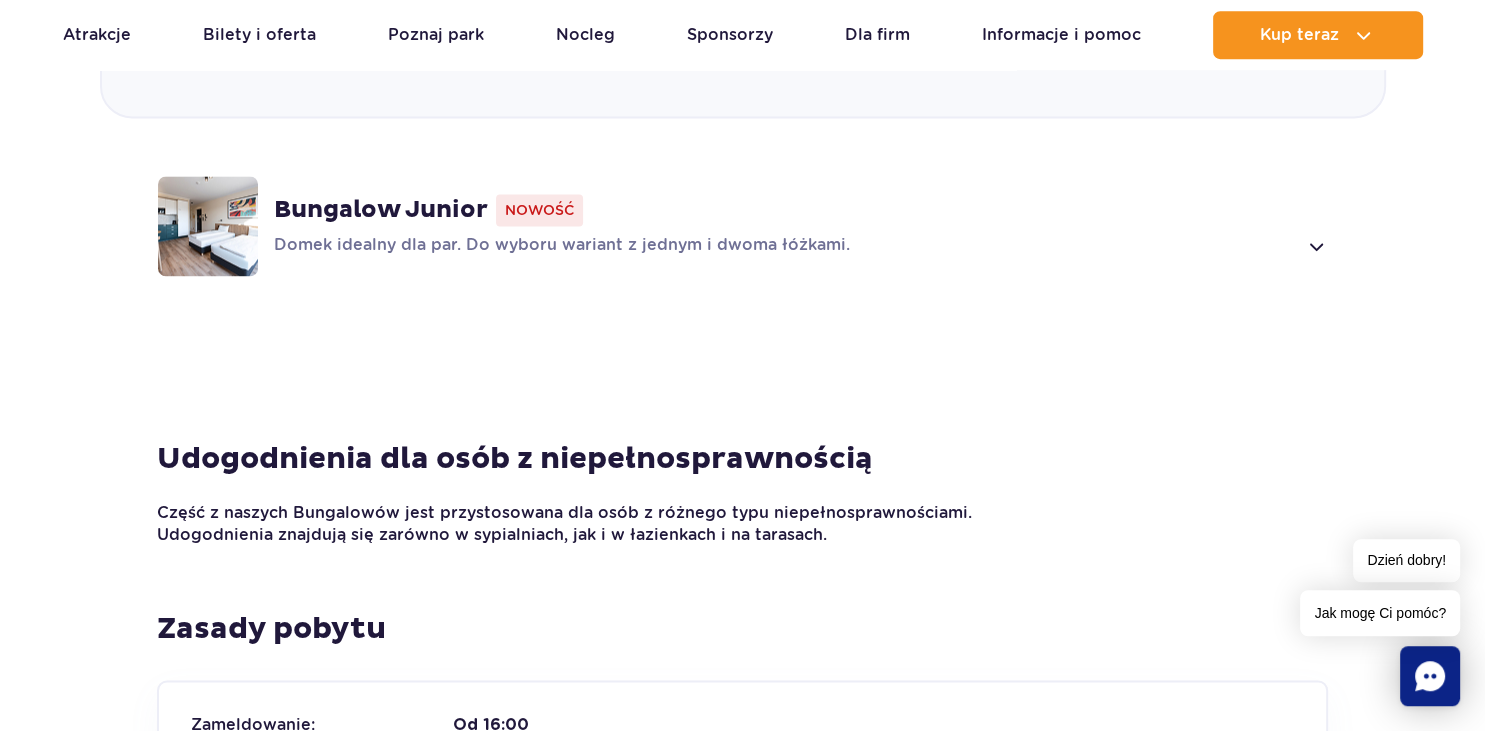 click on "Domek idealny dla par. Do wyboru wariant z jednym i dwoma łóżkami." at bounding box center [785, 246] 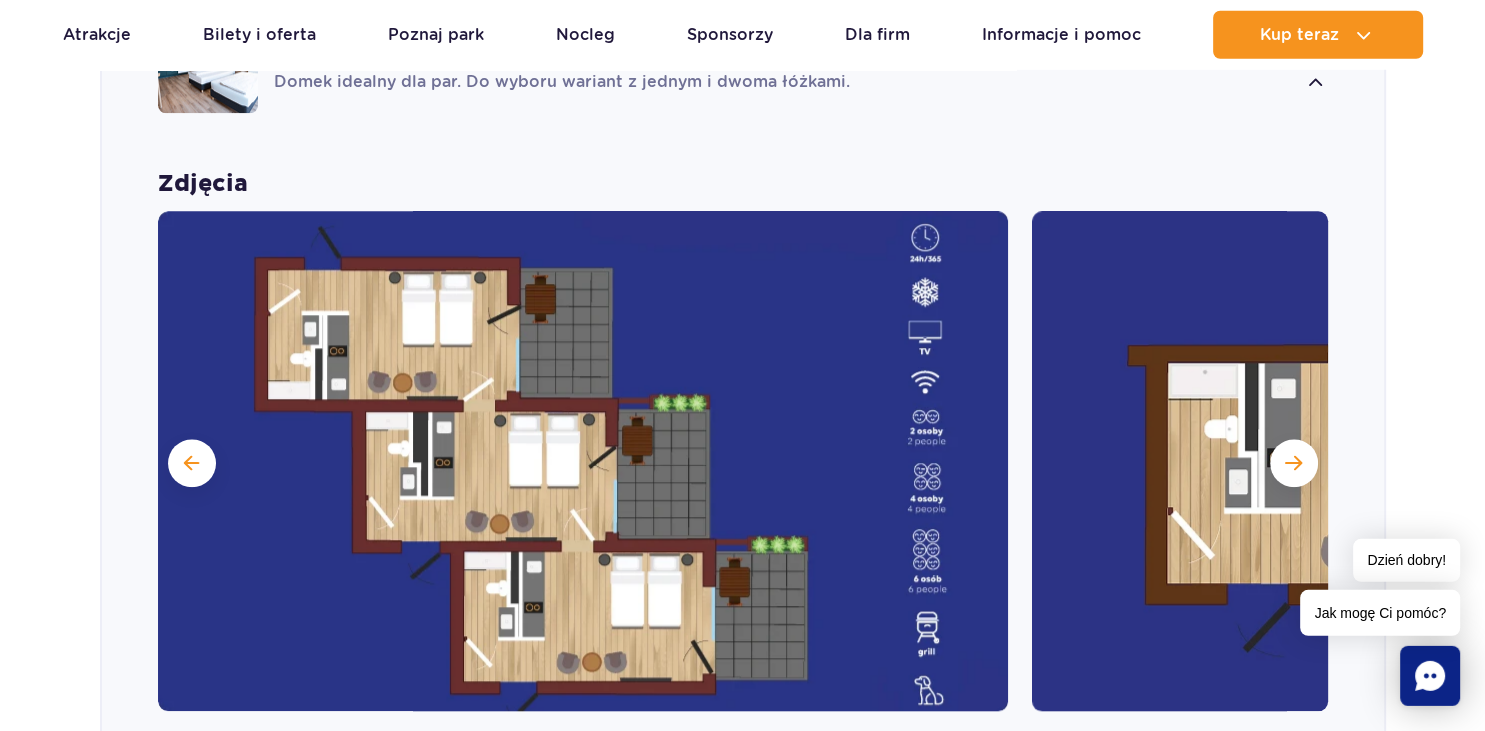 scroll, scrollTop: 1964, scrollLeft: 0, axis: vertical 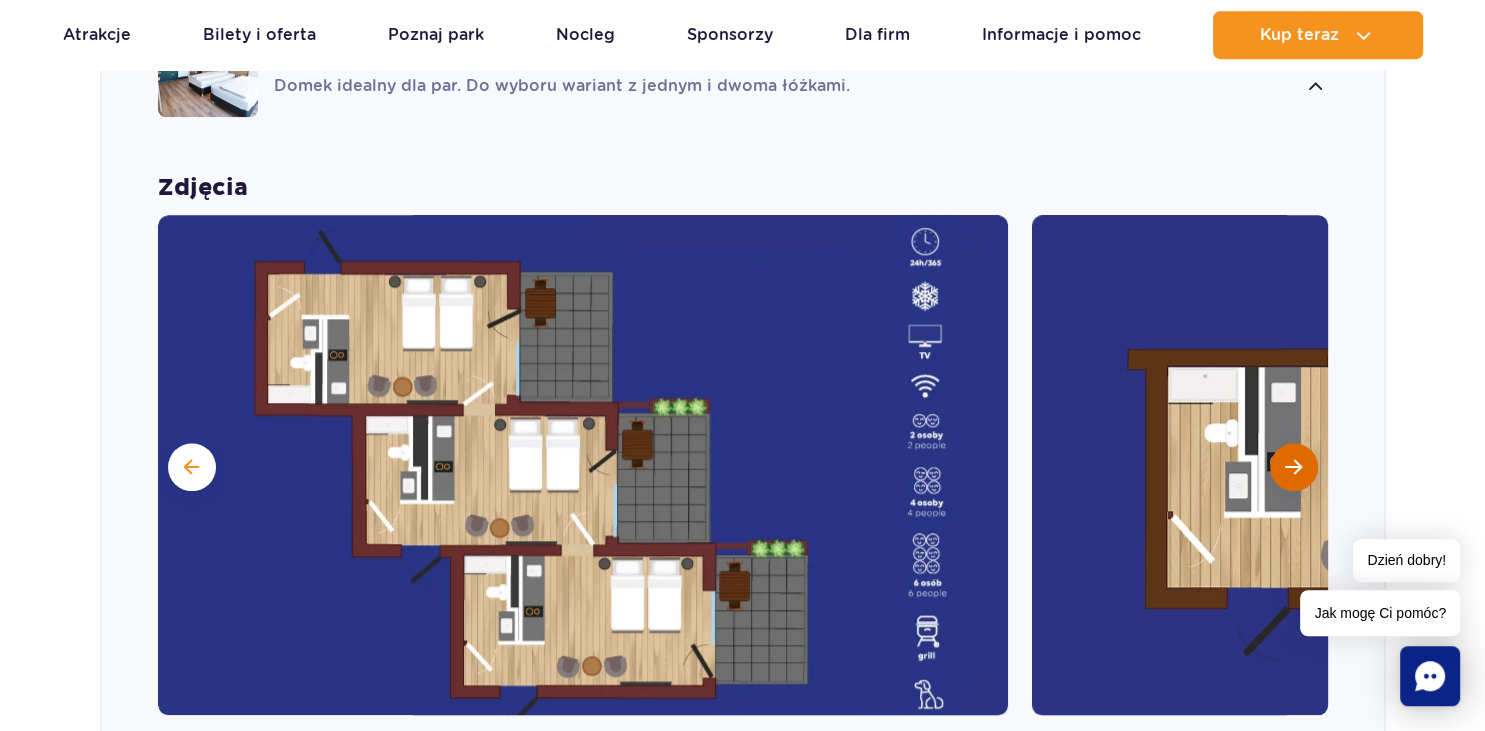 click at bounding box center [1294, 467] 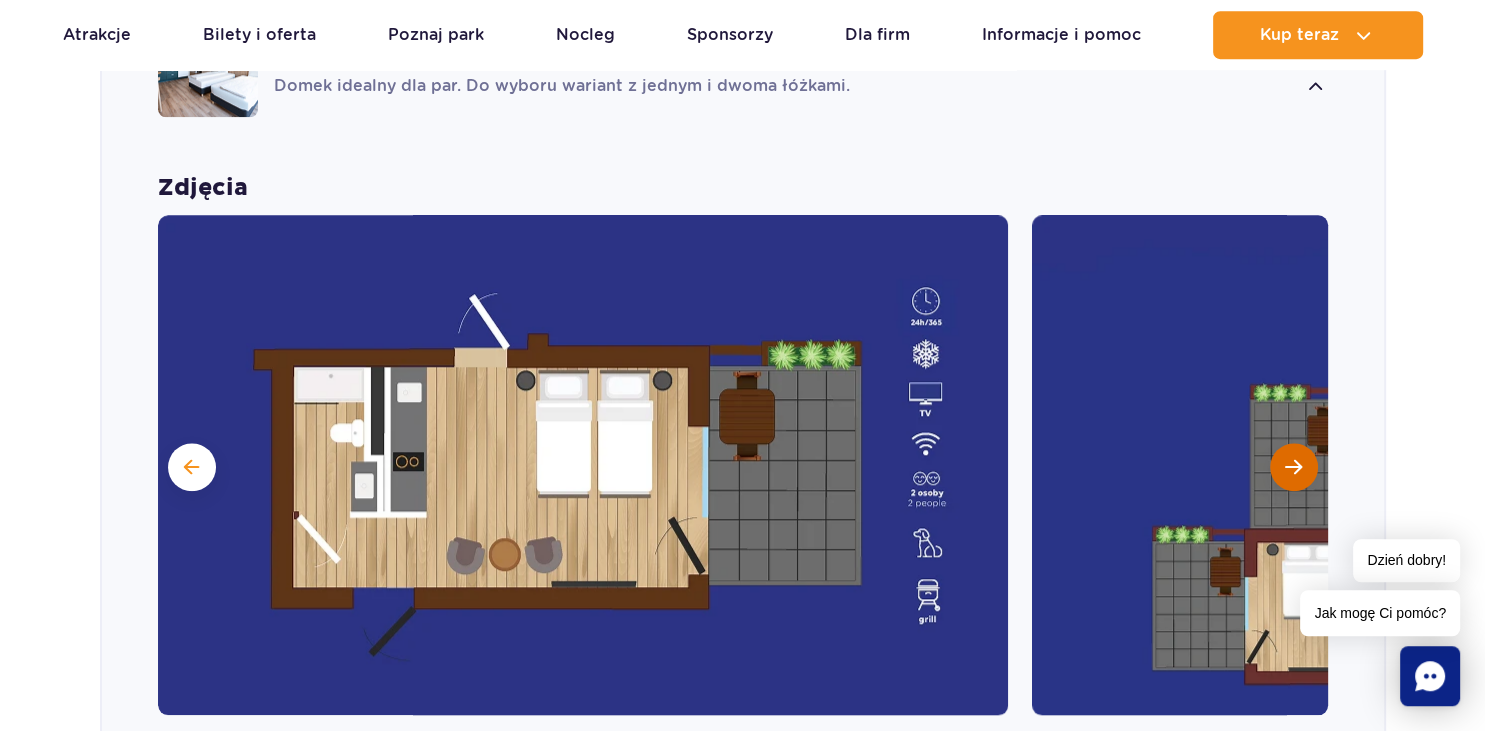 click at bounding box center (1294, 467) 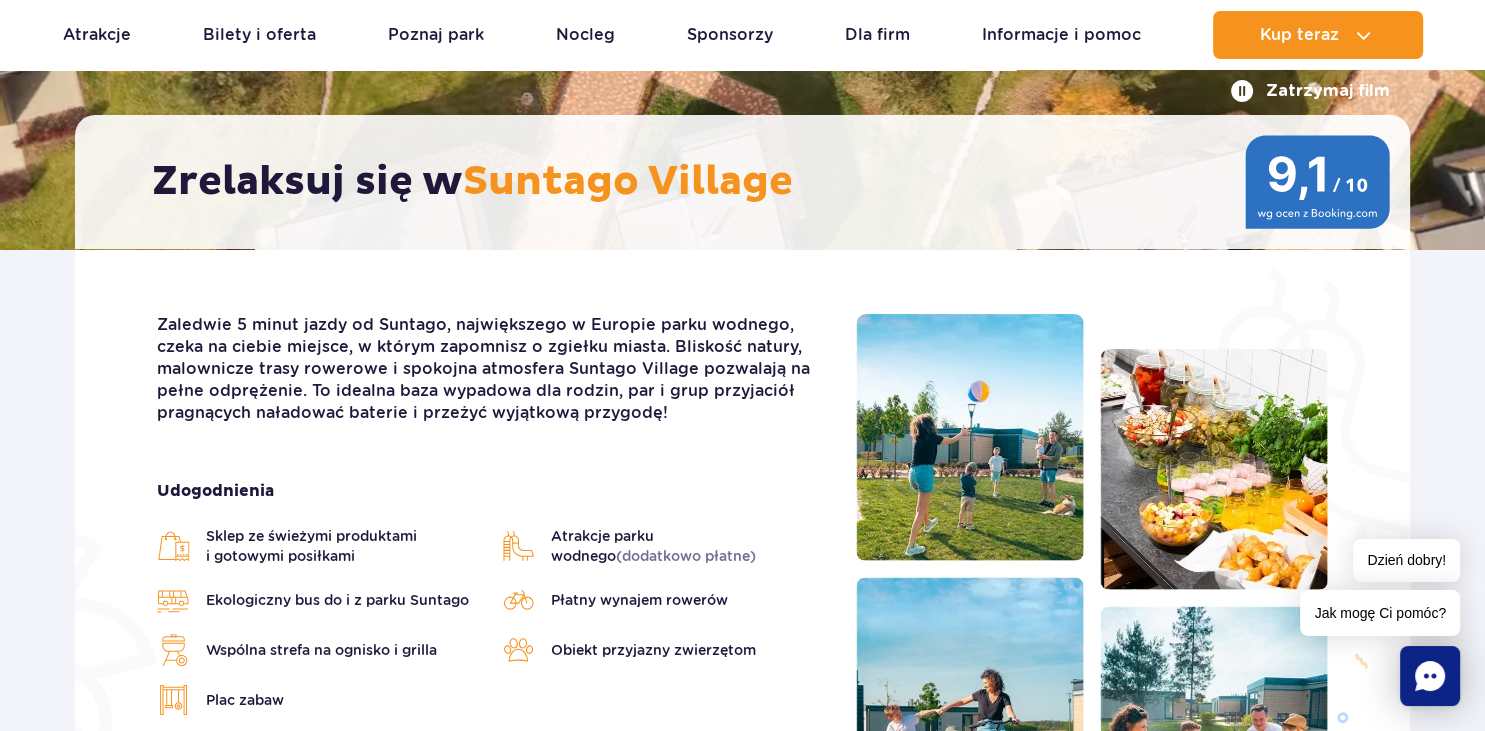 scroll, scrollTop: 211, scrollLeft: 0, axis: vertical 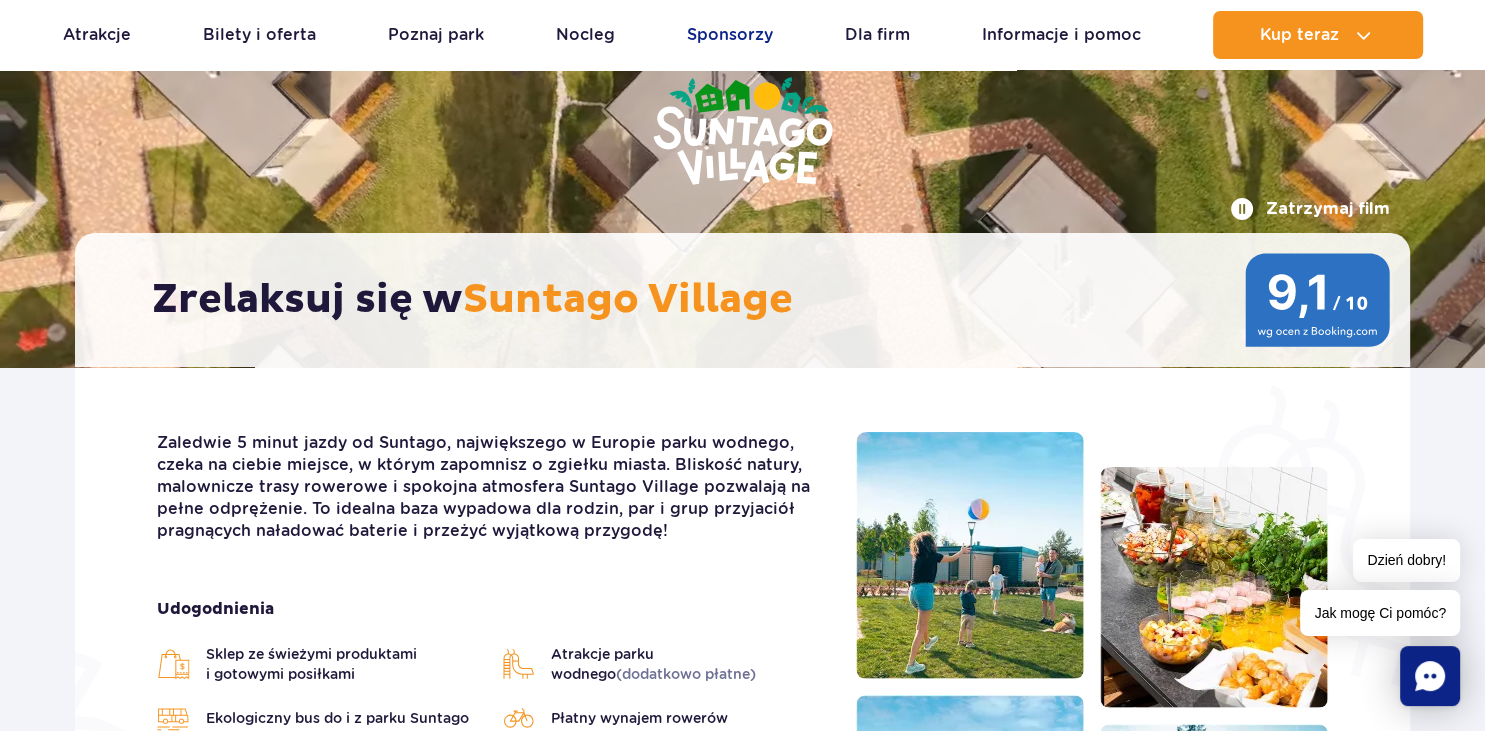 click on "Sponsorzy" at bounding box center (730, 35) 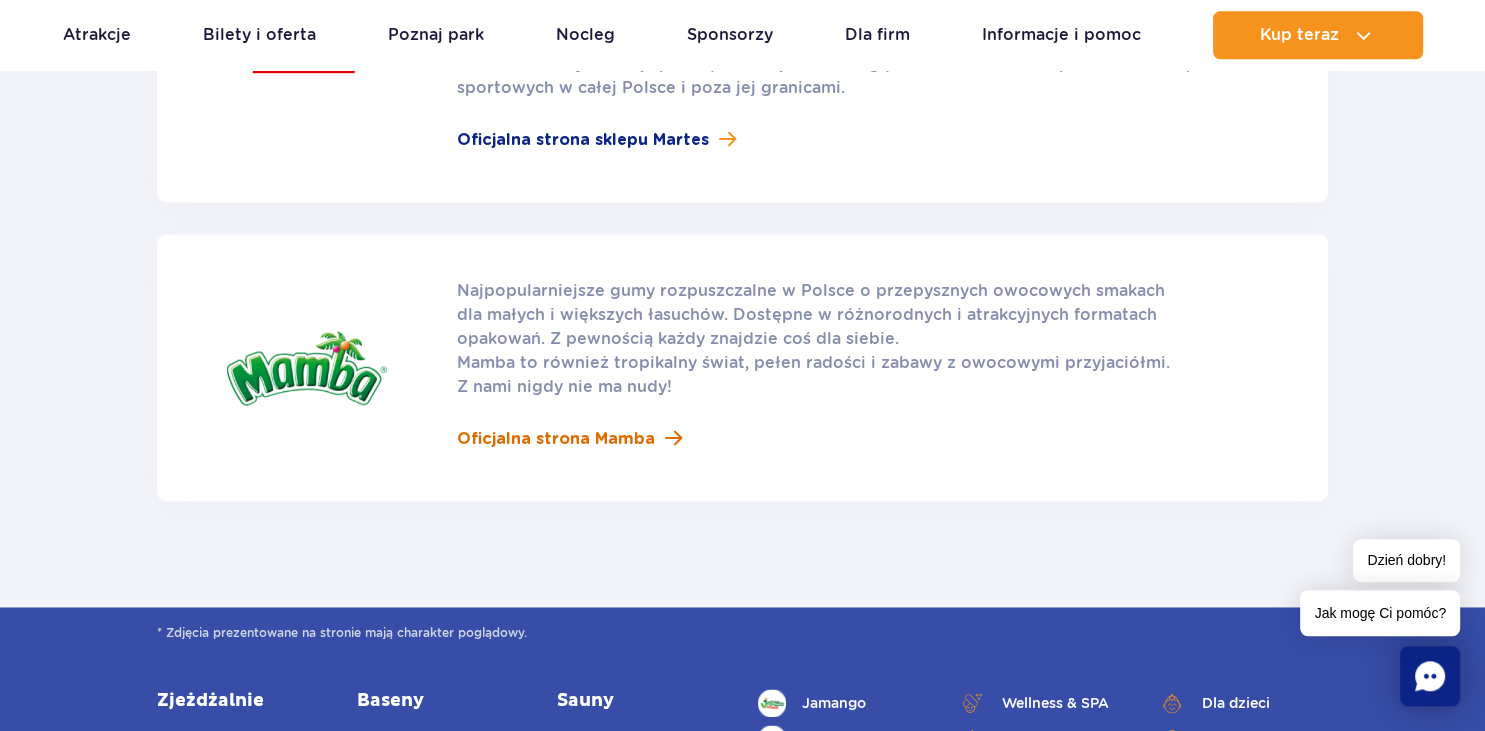 scroll, scrollTop: 2851, scrollLeft: 0, axis: vertical 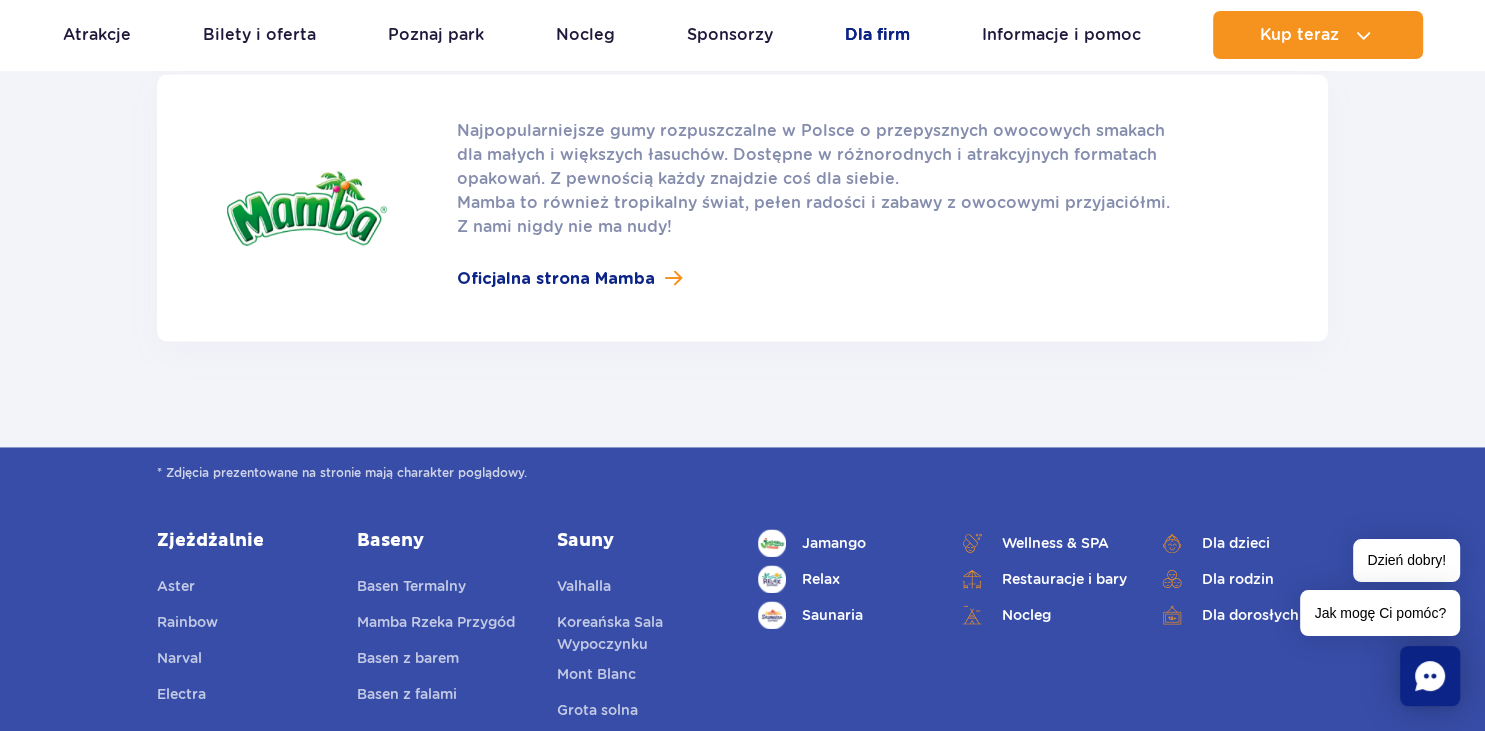 click on "Dla firm" at bounding box center [877, 35] 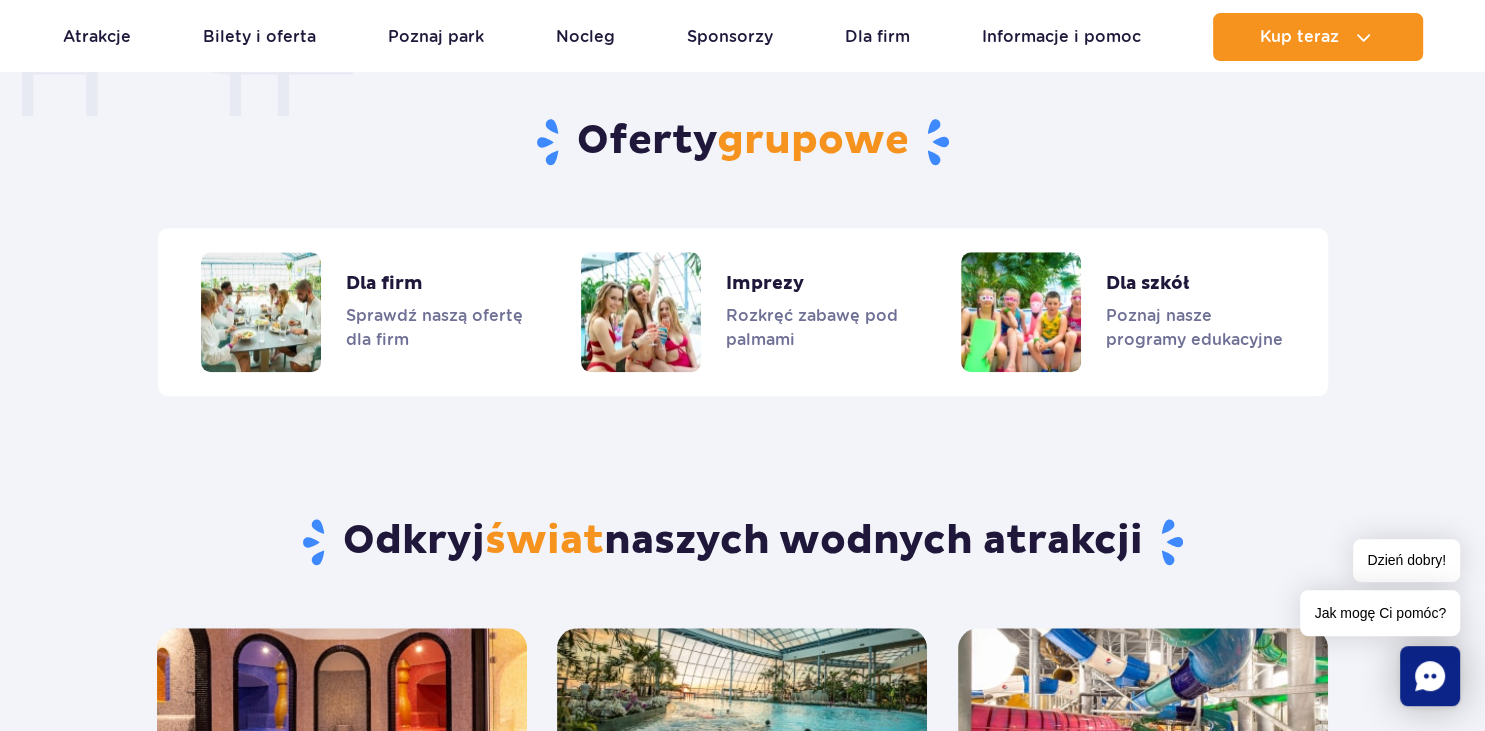 scroll, scrollTop: 1720, scrollLeft: 0, axis: vertical 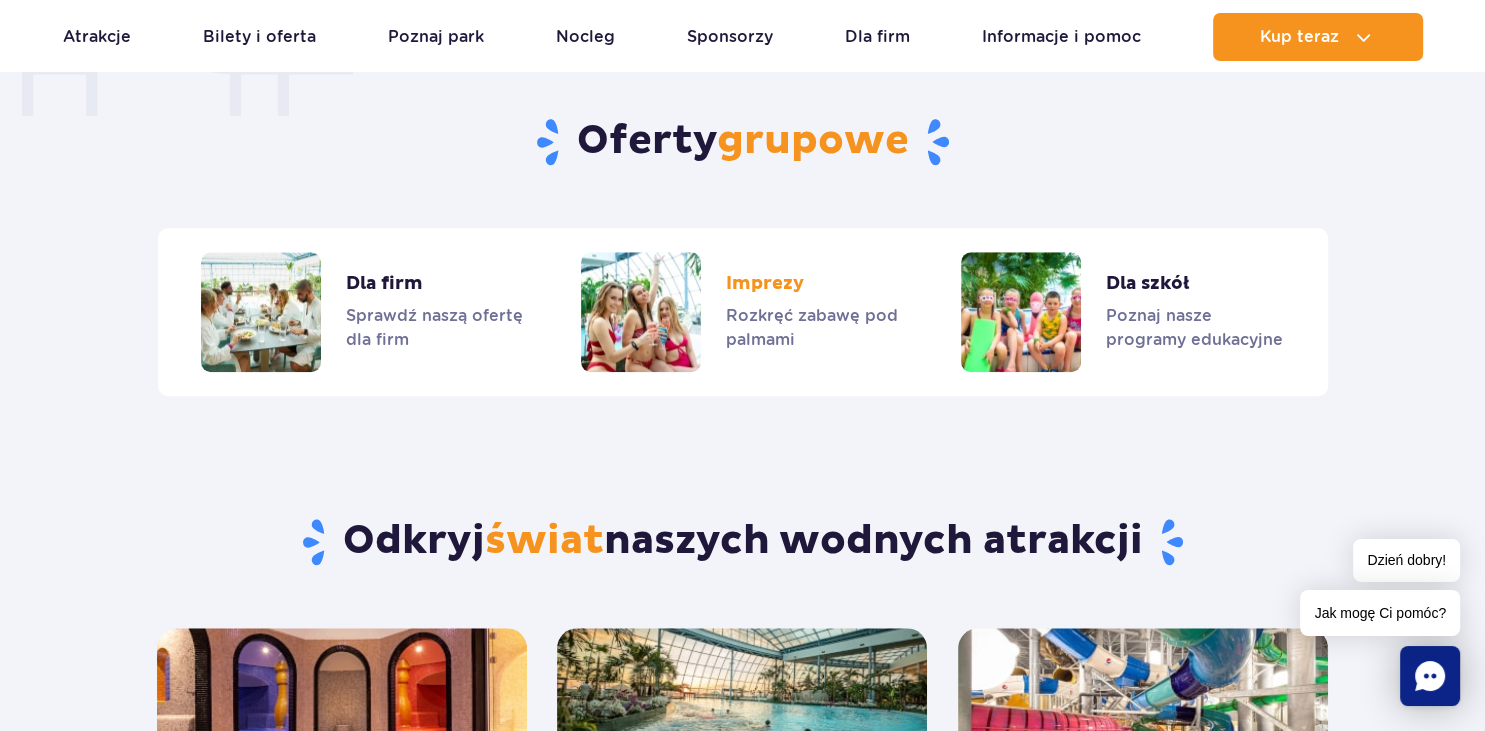 click at bounding box center [742, 312] 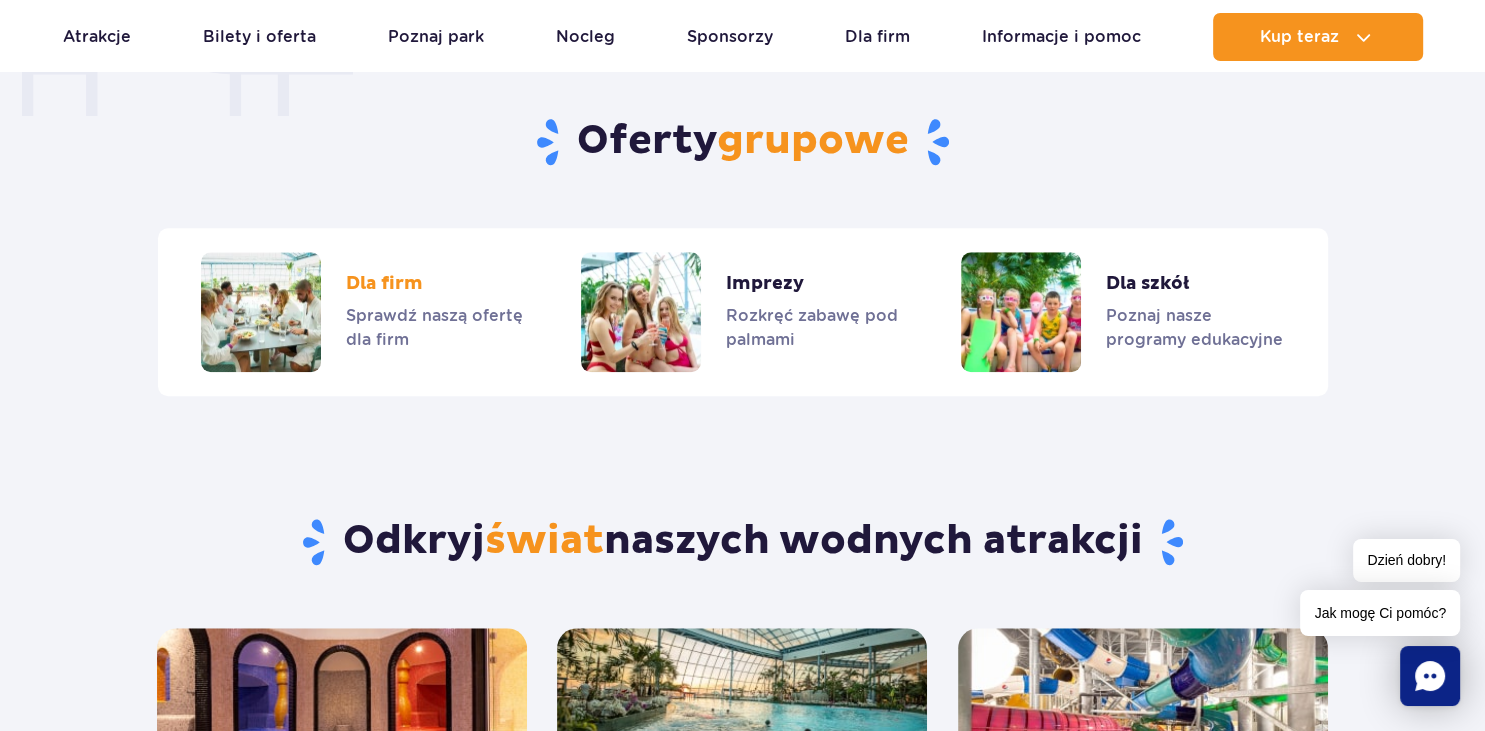 click at bounding box center [362, 312] 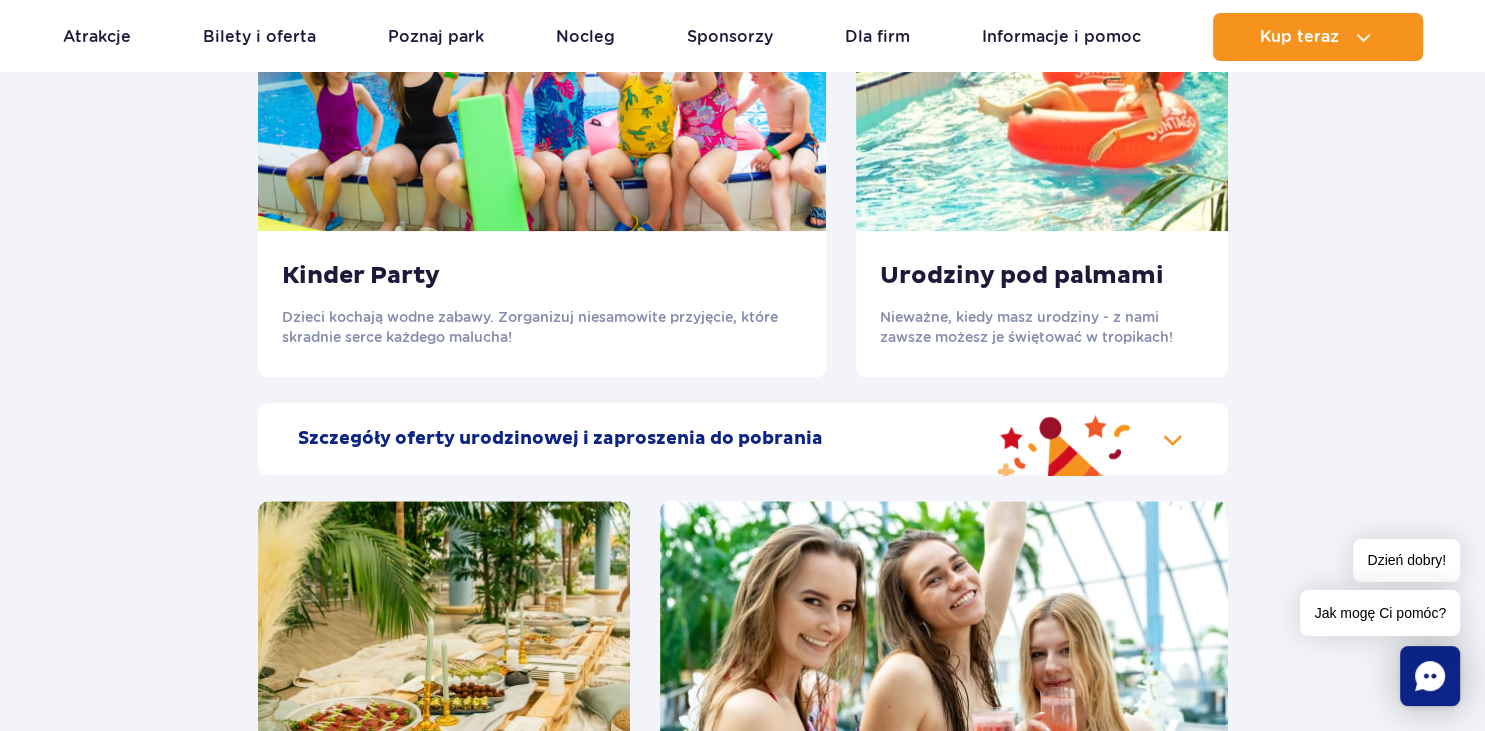 scroll, scrollTop: 2640, scrollLeft: 0, axis: vertical 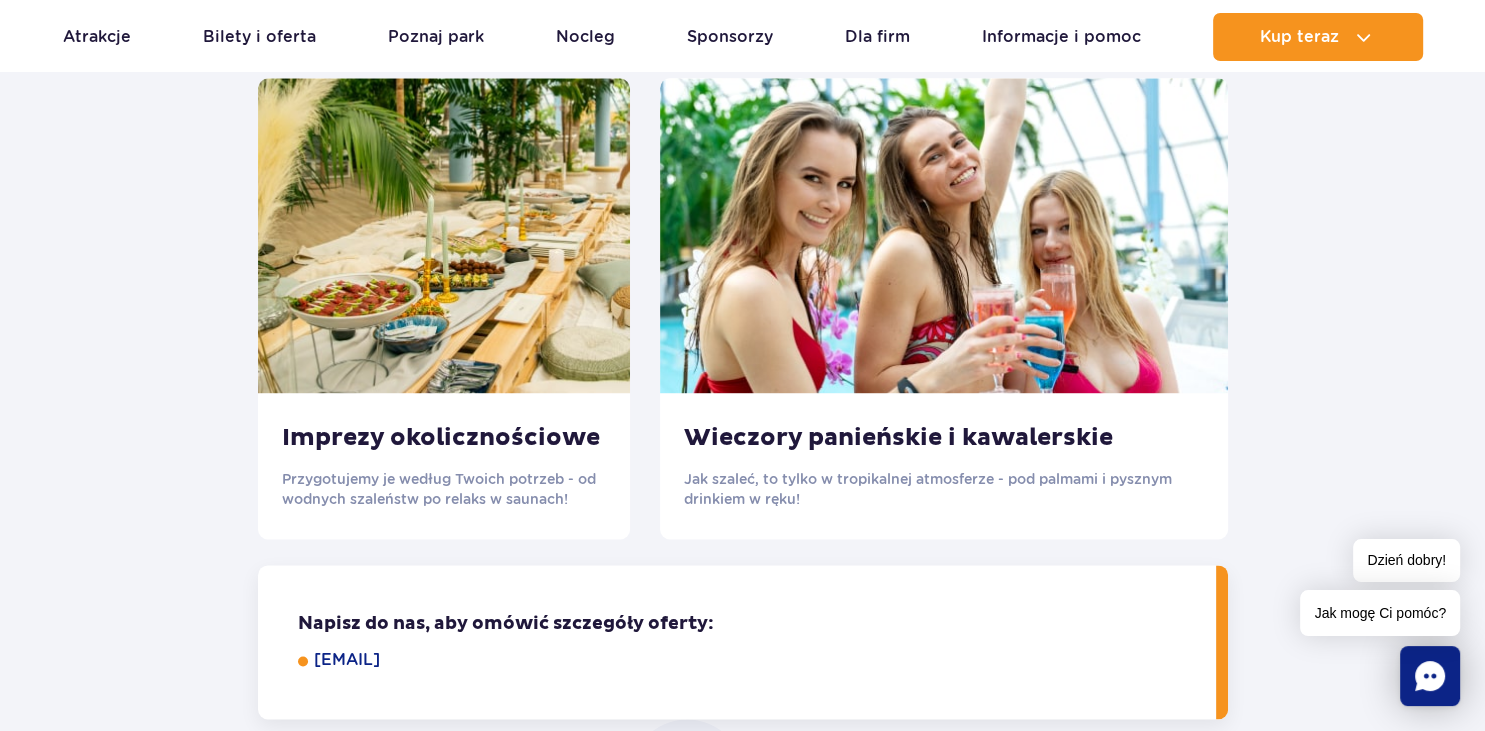 click at bounding box center [944, 235] 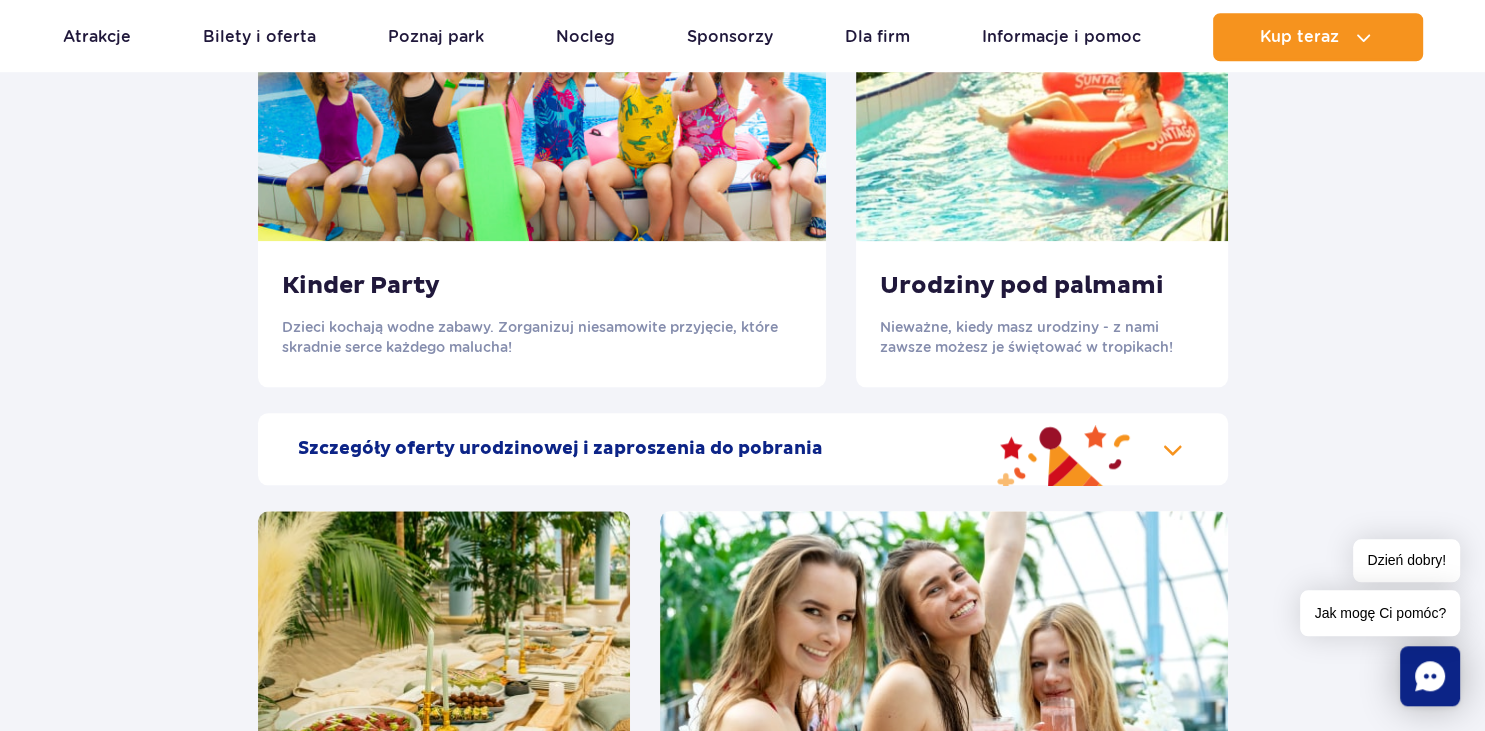 scroll, scrollTop: 2217, scrollLeft: 0, axis: vertical 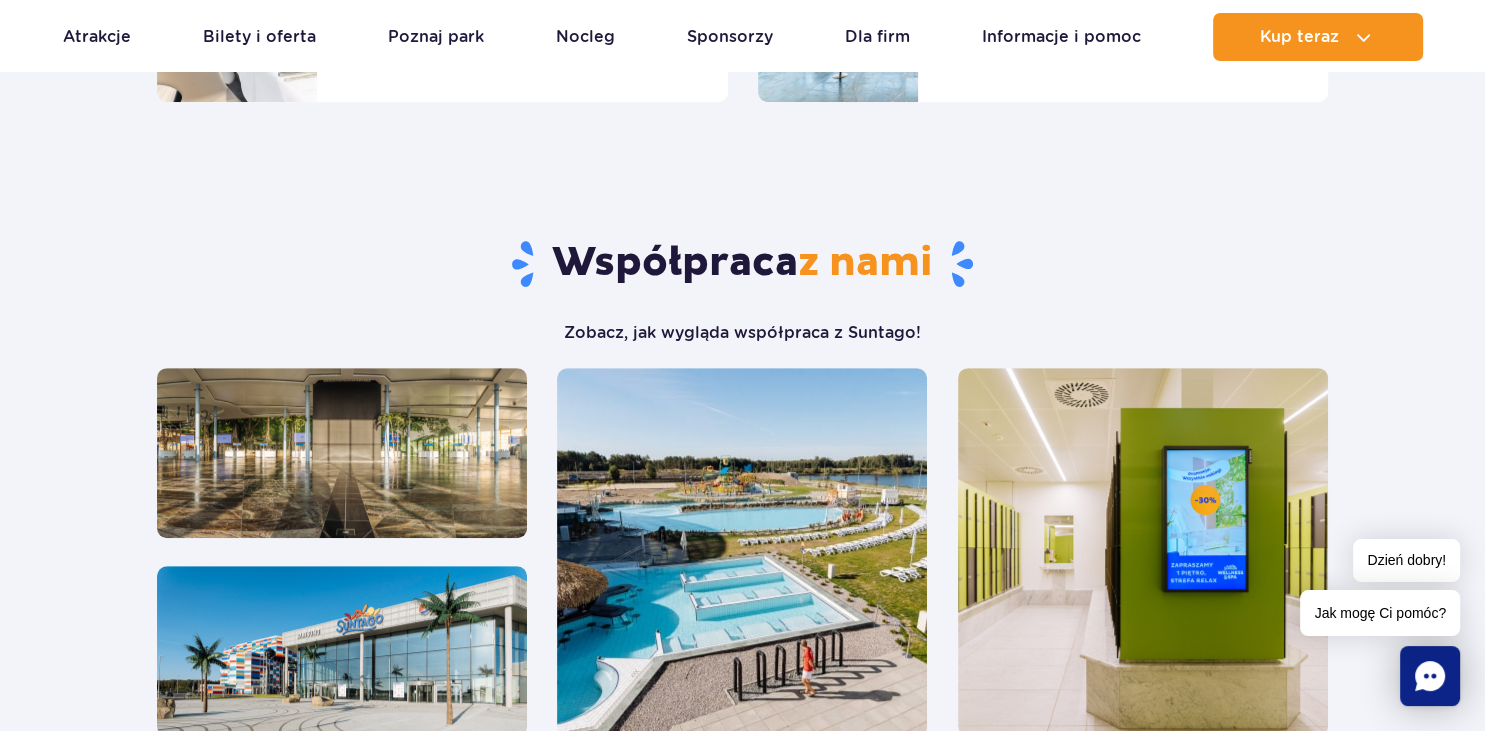 click at bounding box center (742, 553) 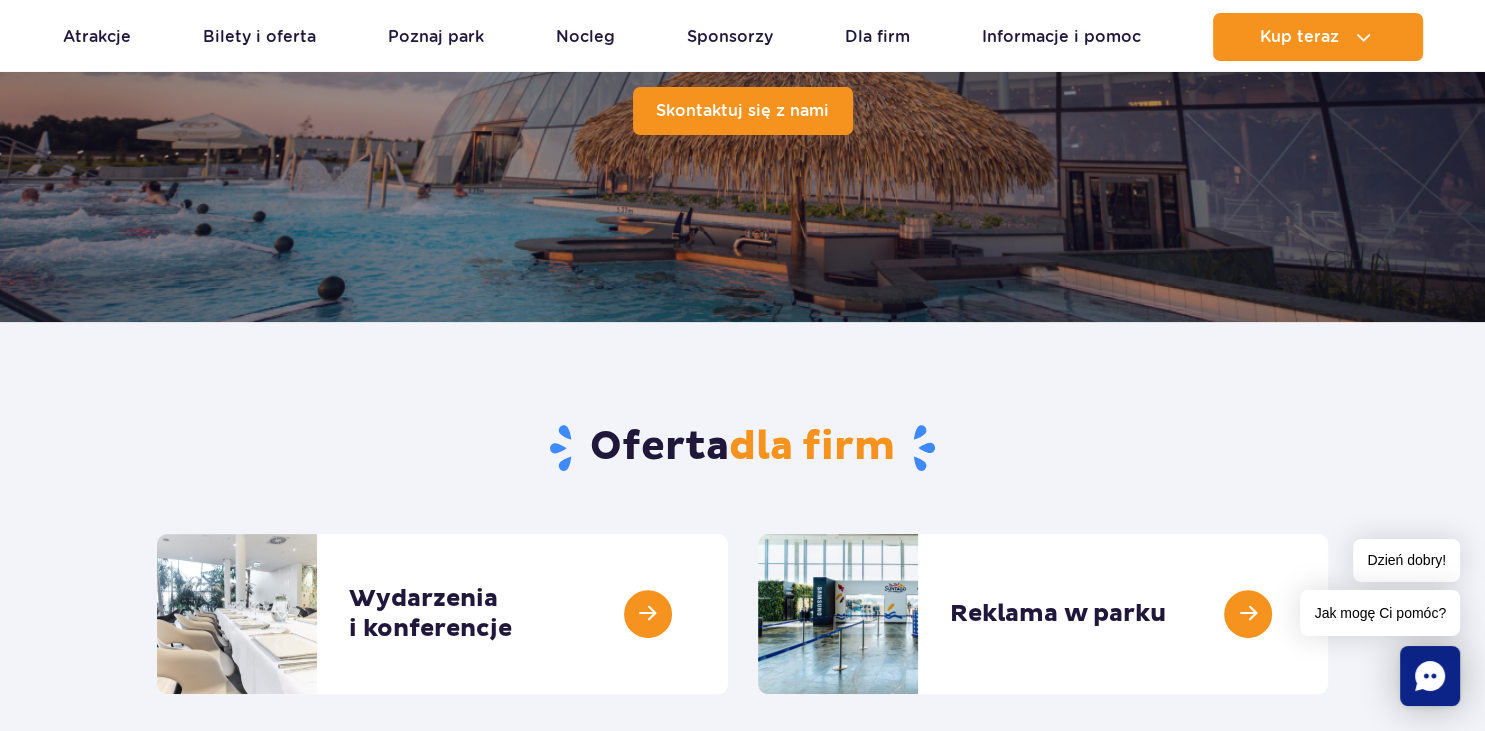 scroll, scrollTop: 105, scrollLeft: 0, axis: vertical 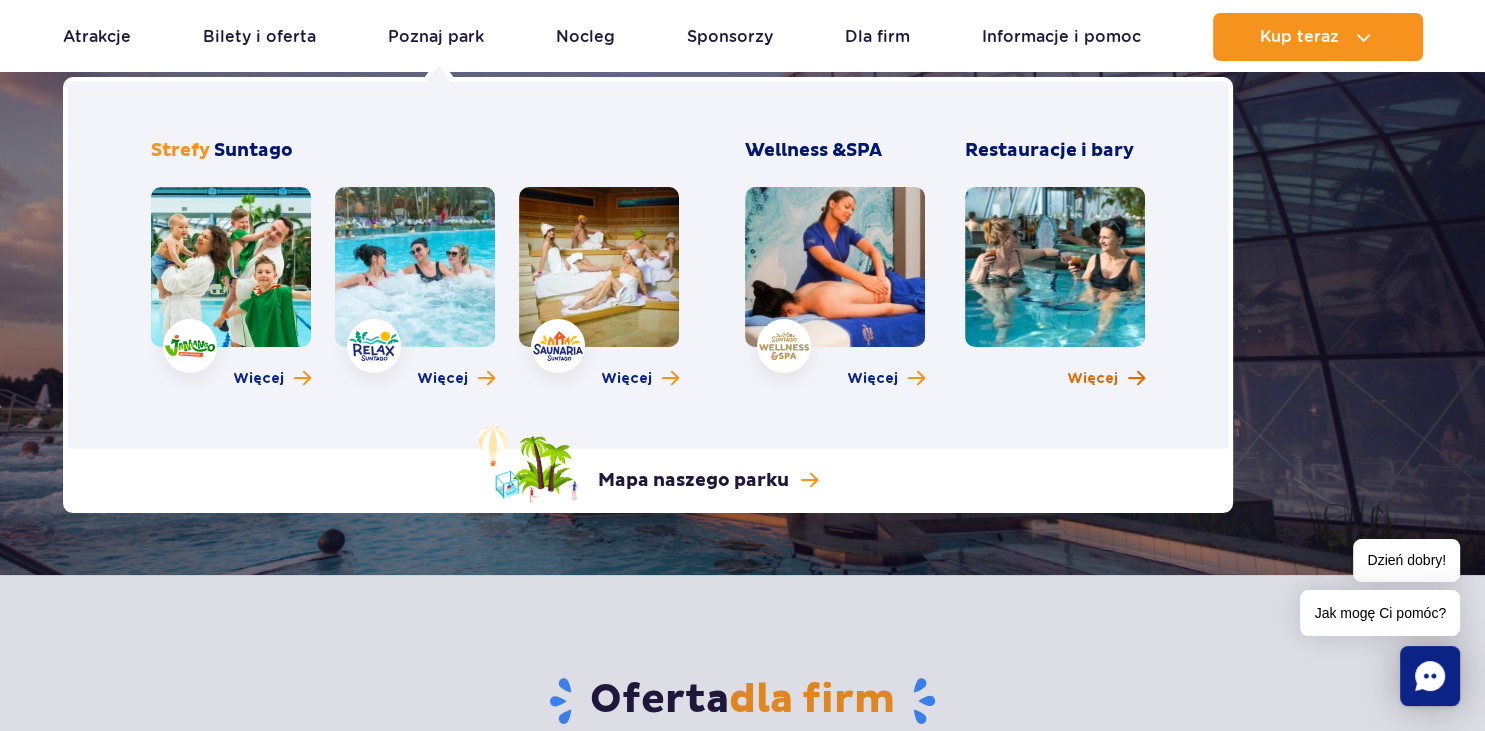 click on "Więcej" at bounding box center [1092, 379] 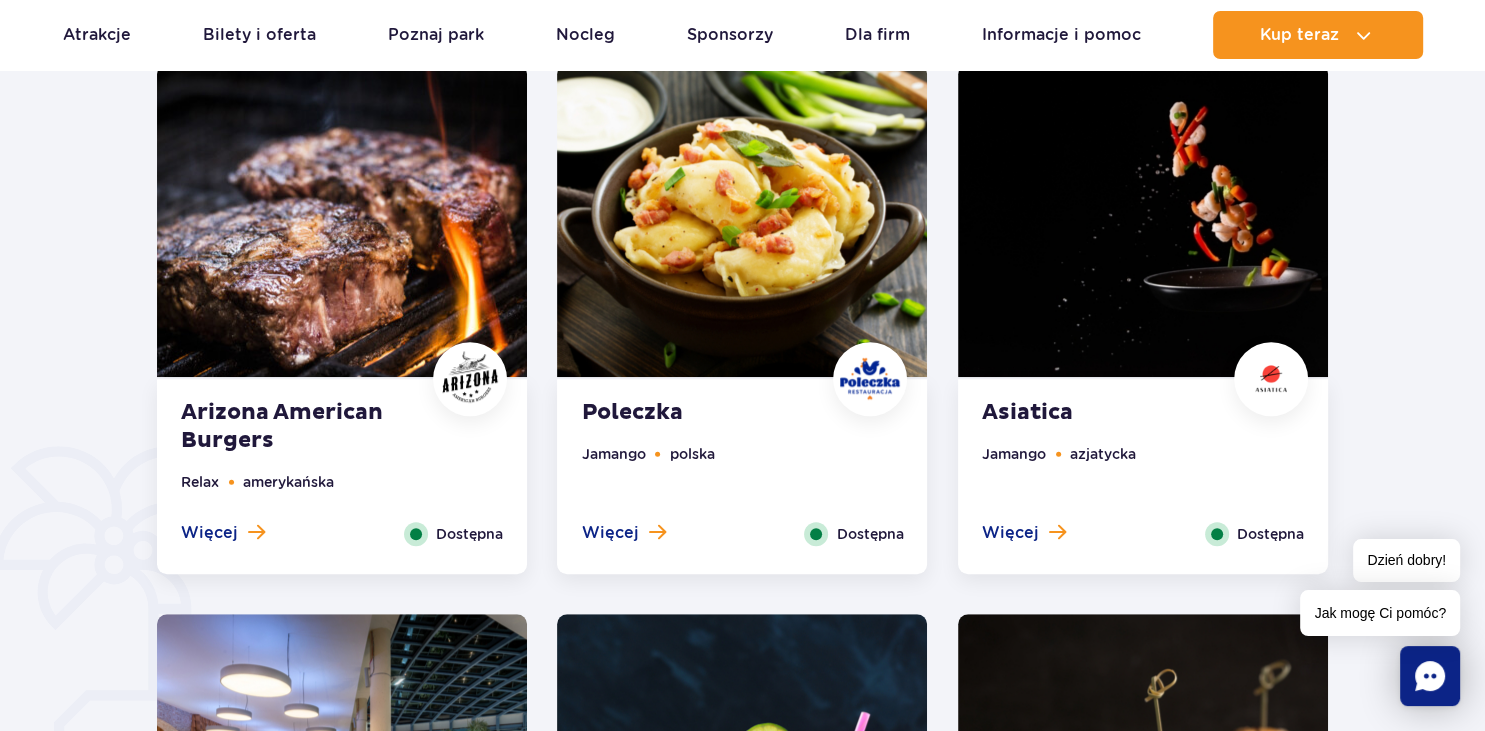 scroll, scrollTop: 1689, scrollLeft: 0, axis: vertical 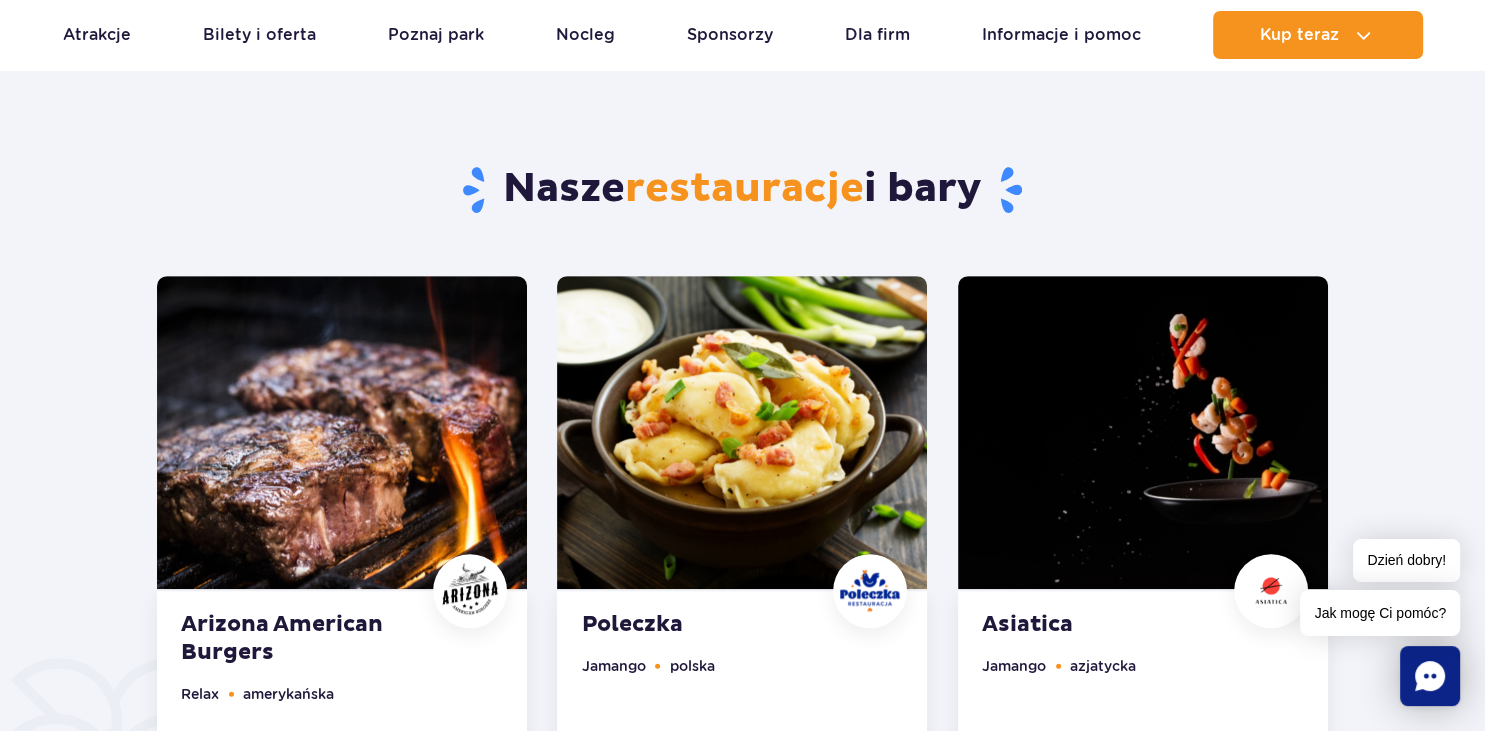 click at bounding box center (342, 432) 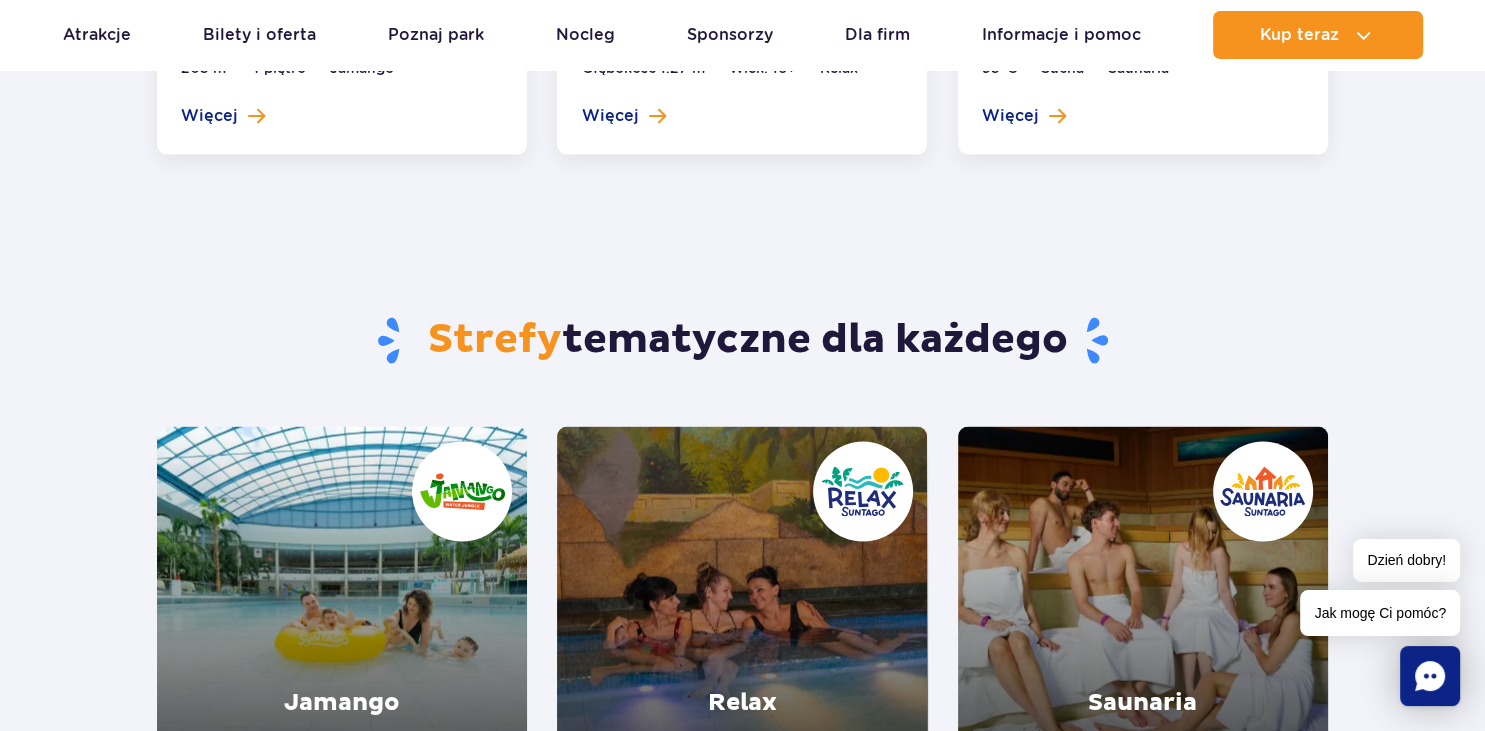 scroll, scrollTop: 3667, scrollLeft: 0, axis: vertical 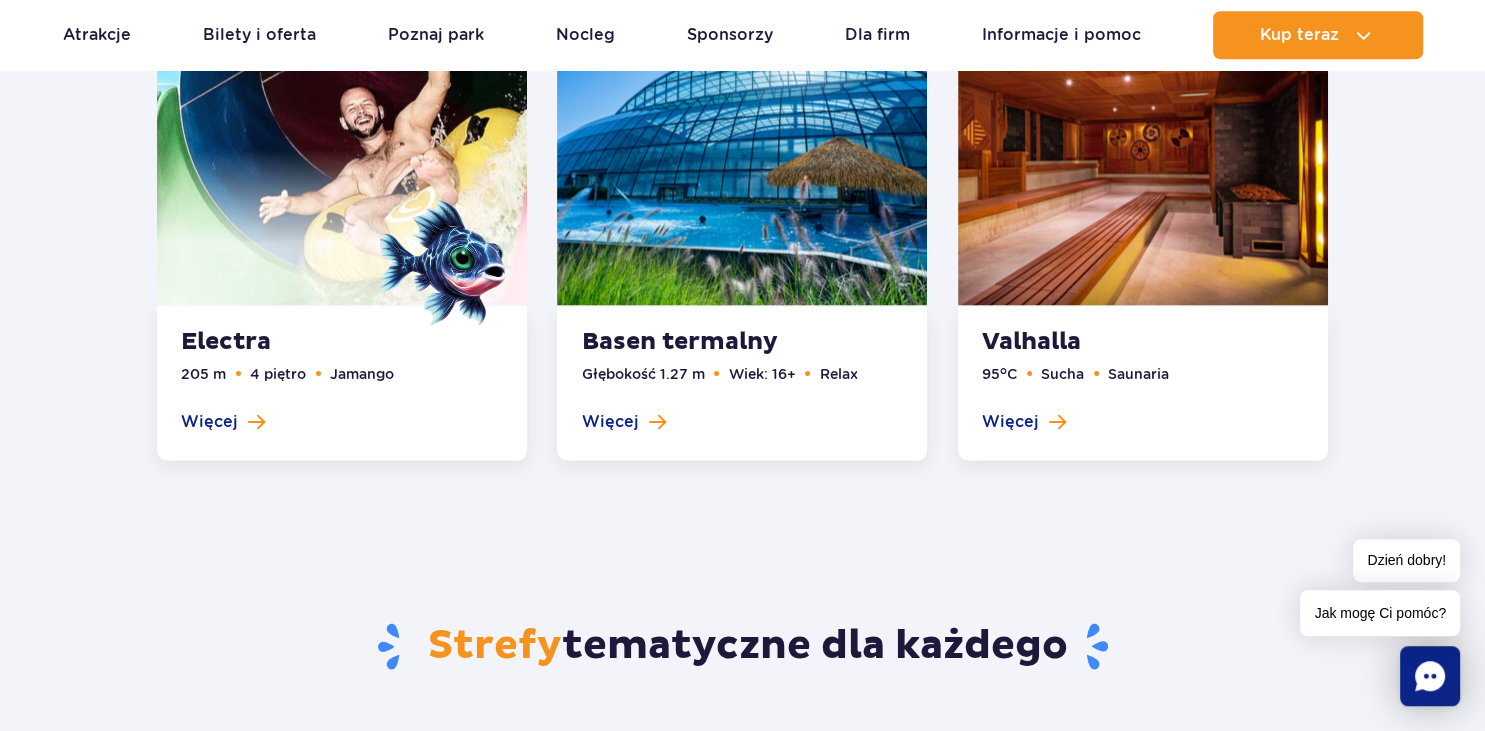 click on "Godziny otwarcia
Aktualny ruch w parku
pl
PL
EN
UA
Moje  konto
Zarządzaj  biletami
Aktualny ruch w parku
Atrakcje
Zjeżdżalnie
Aster
SPA" at bounding box center (742, -44) 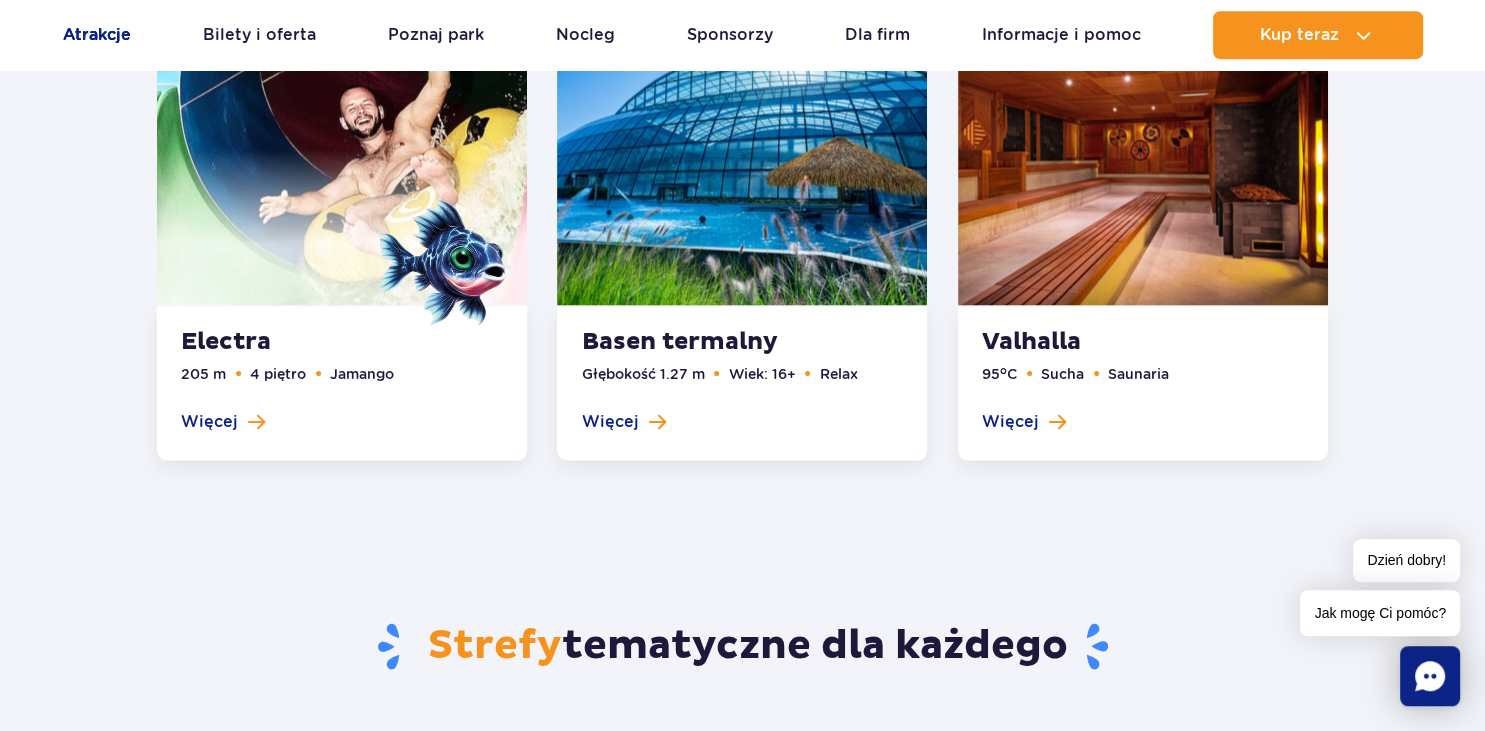 click on "Atrakcje" at bounding box center (97, 35) 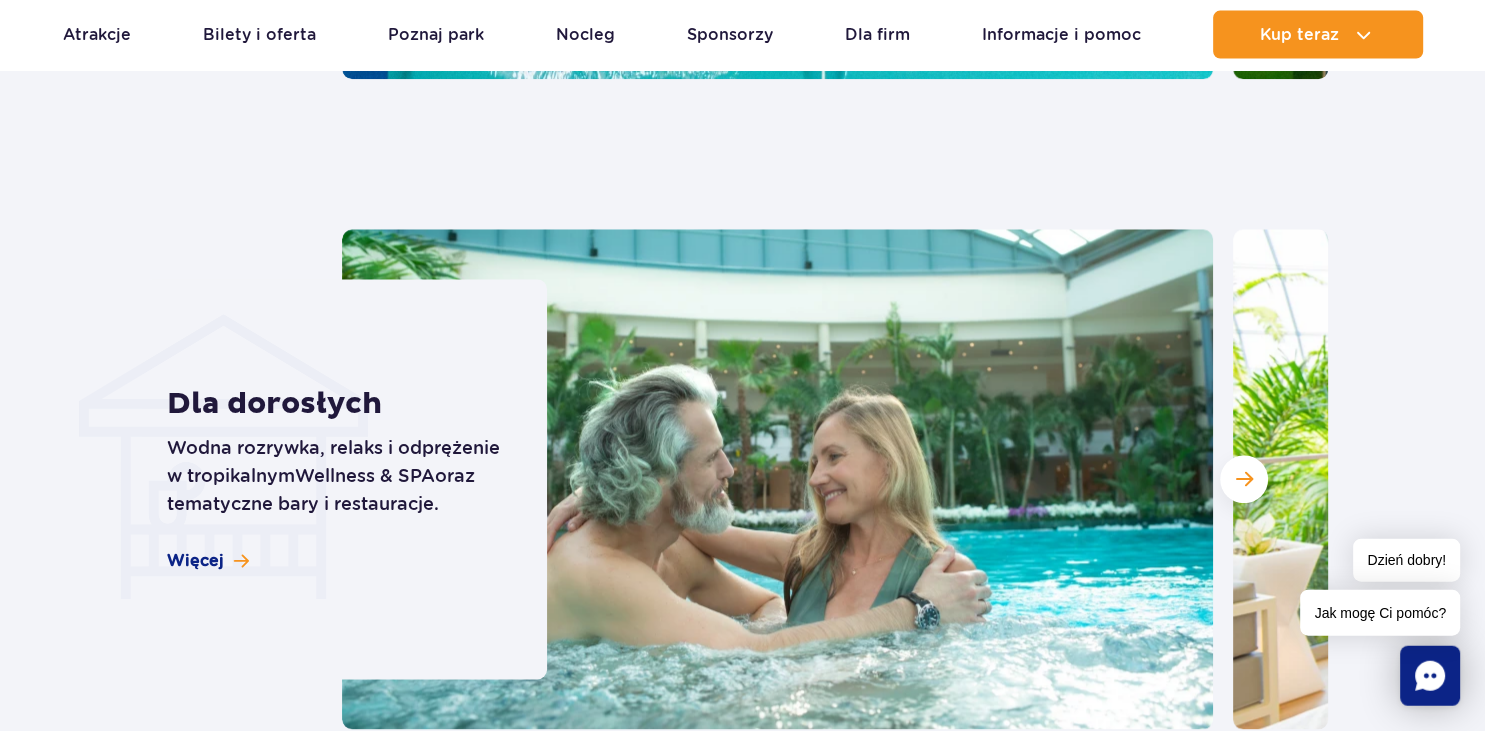 scroll, scrollTop: 2428, scrollLeft: 0, axis: vertical 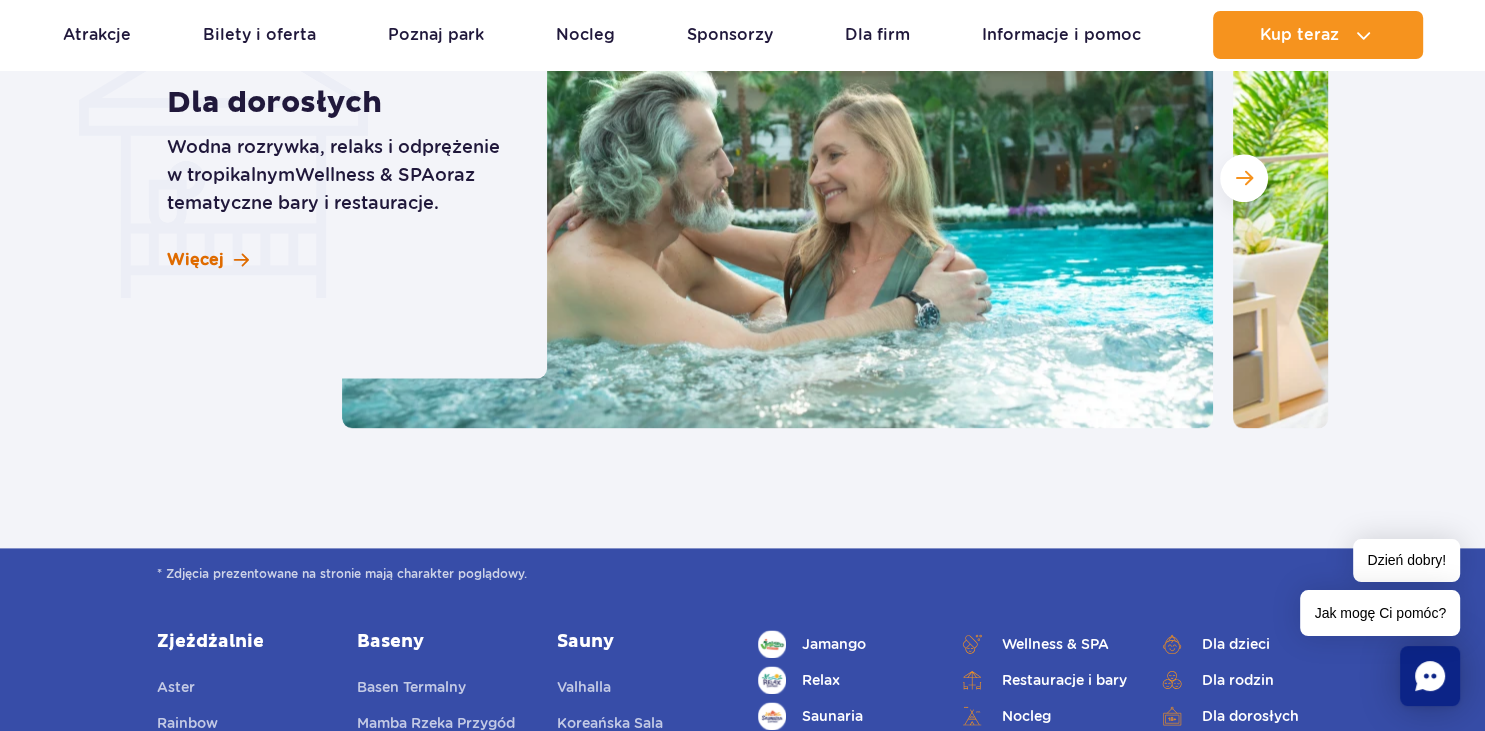 click on "Więcej" at bounding box center (195, 260) 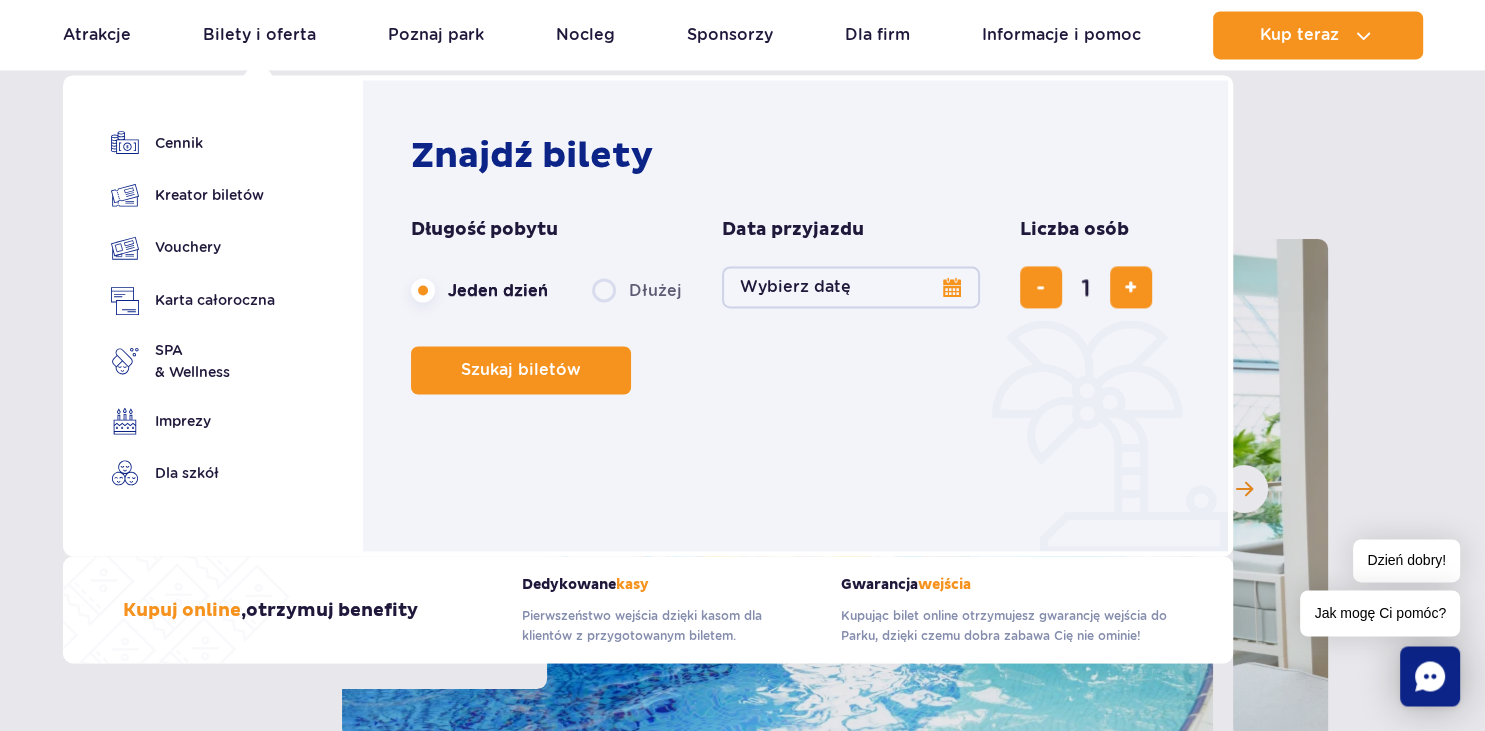 scroll, scrollTop: 0, scrollLeft: 0, axis: both 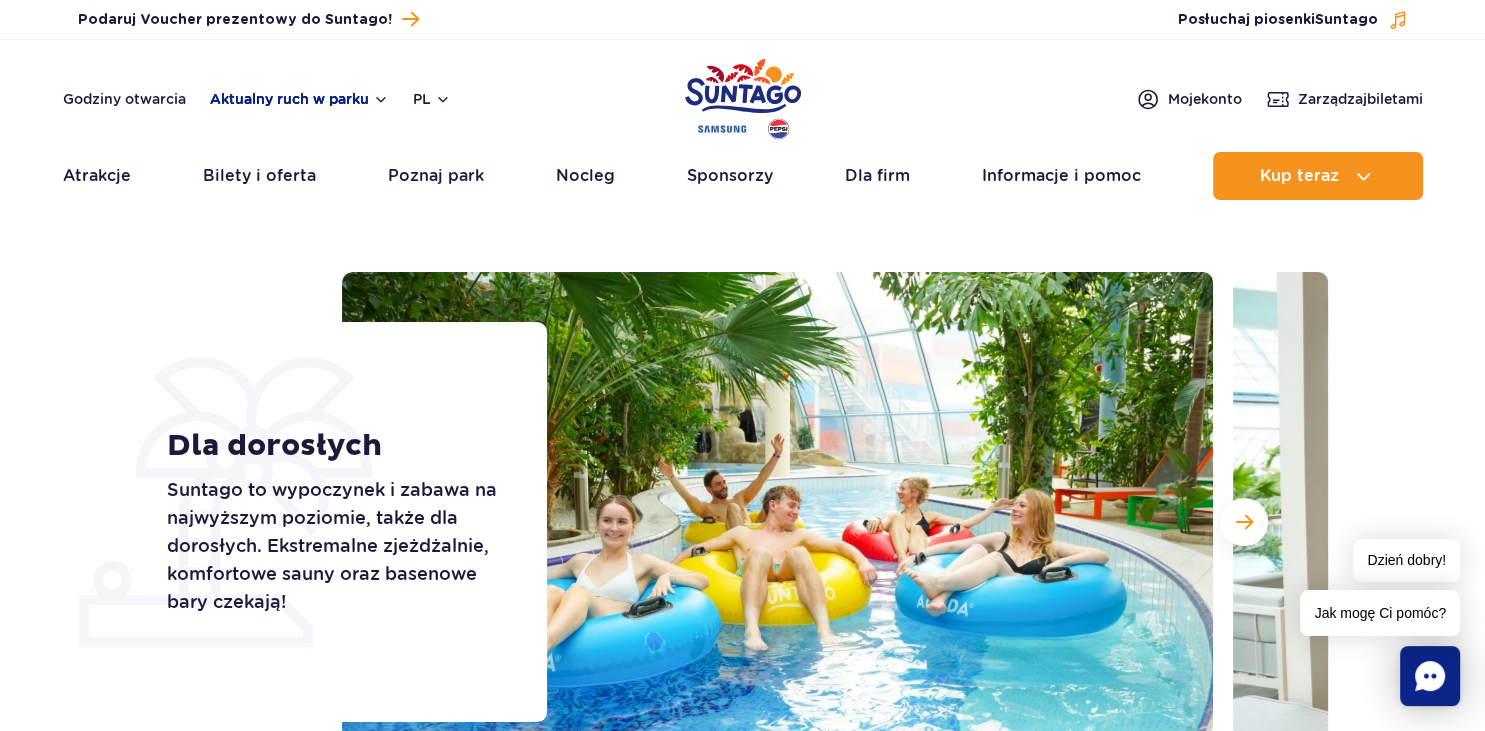 click on "Aktualny ruch w parku" at bounding box center (299, 99) 